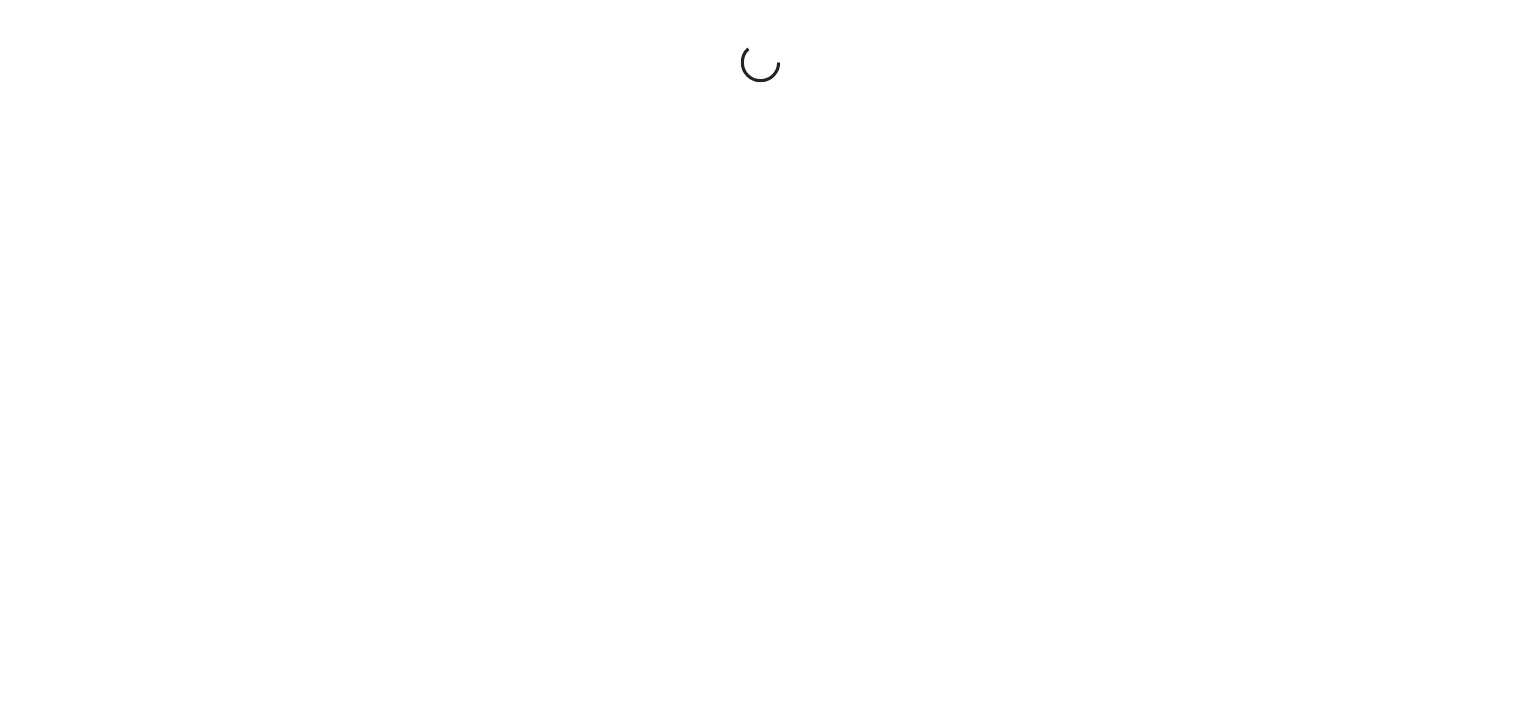 scroll, scrollTop: 0, scrollLeft: 0, axis: both 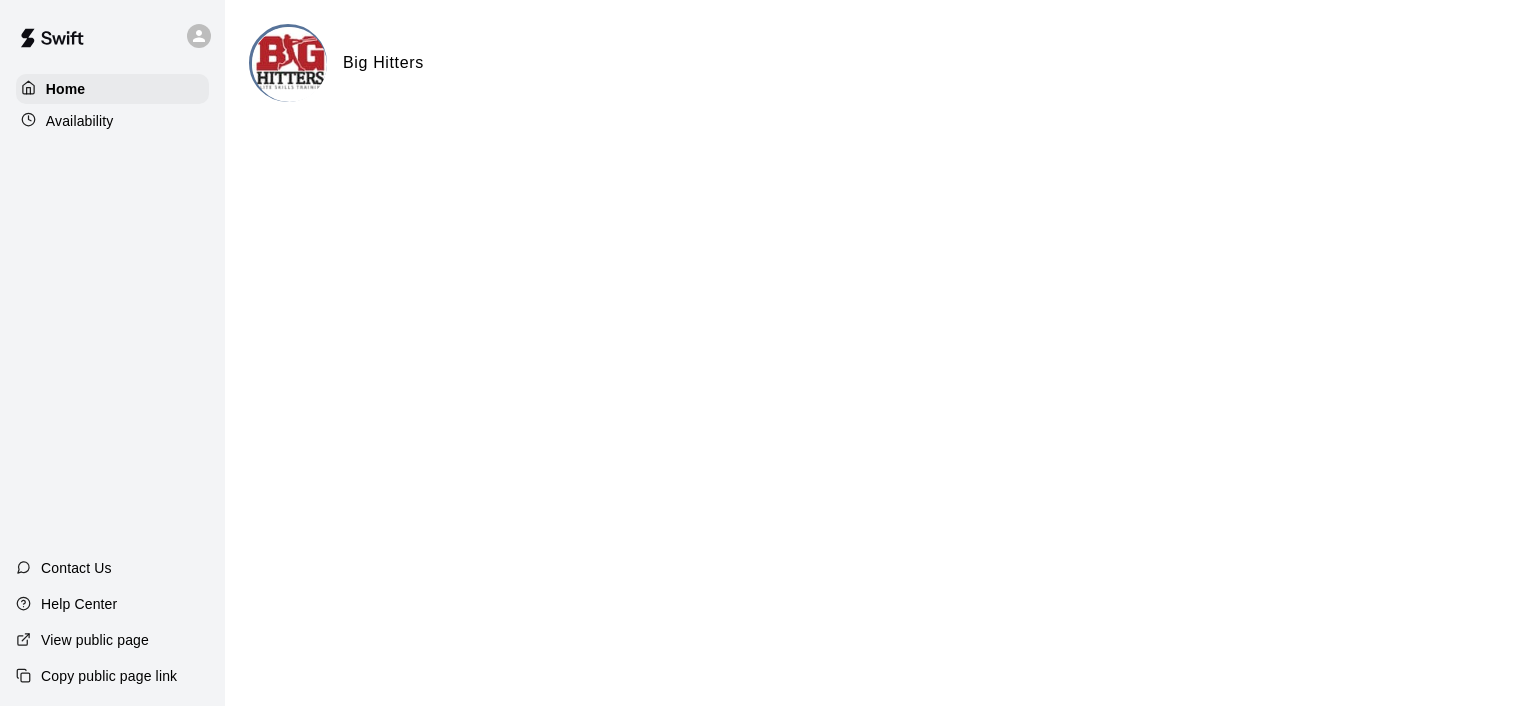click on "Availability" at bounding box center [80, 121] 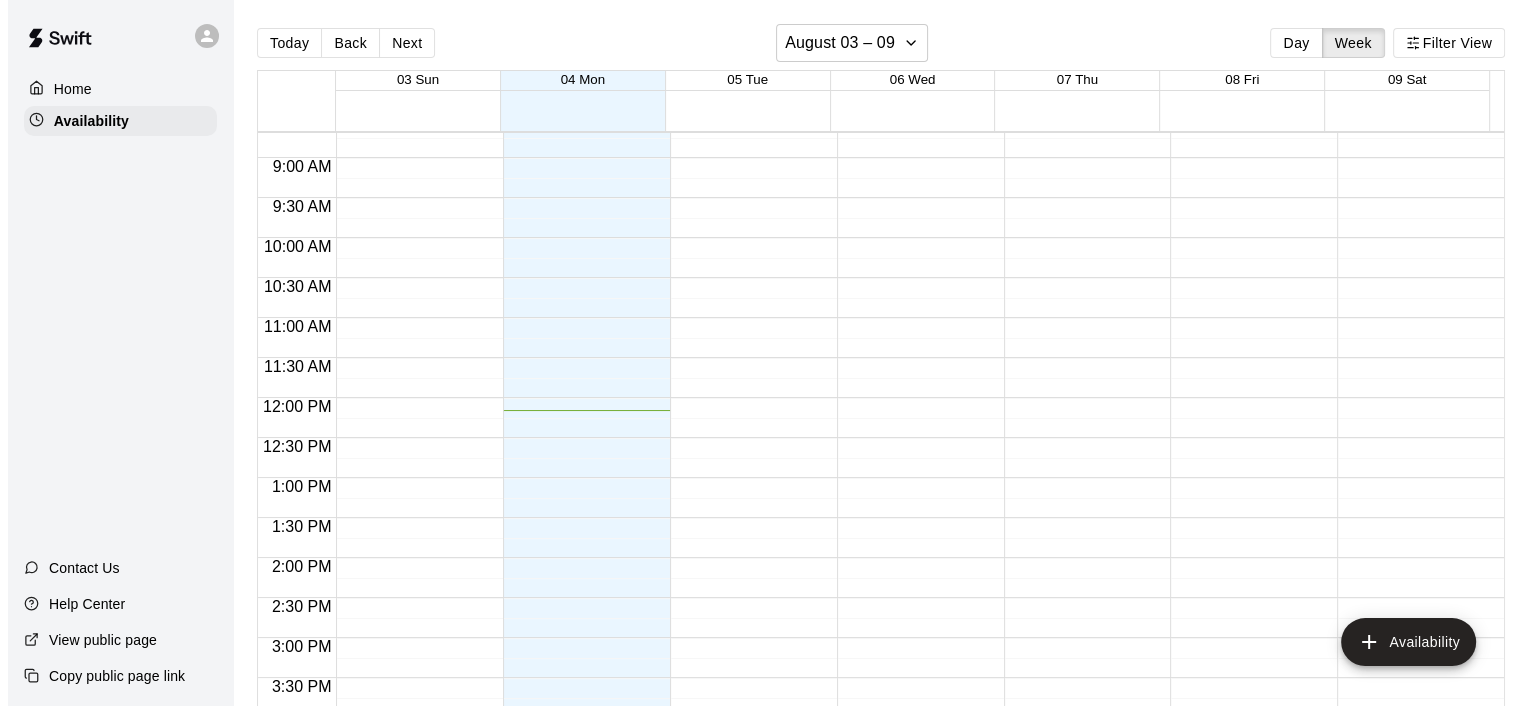 scroll, scrollTop: 694, scrollLeft: 0, axis: vertical 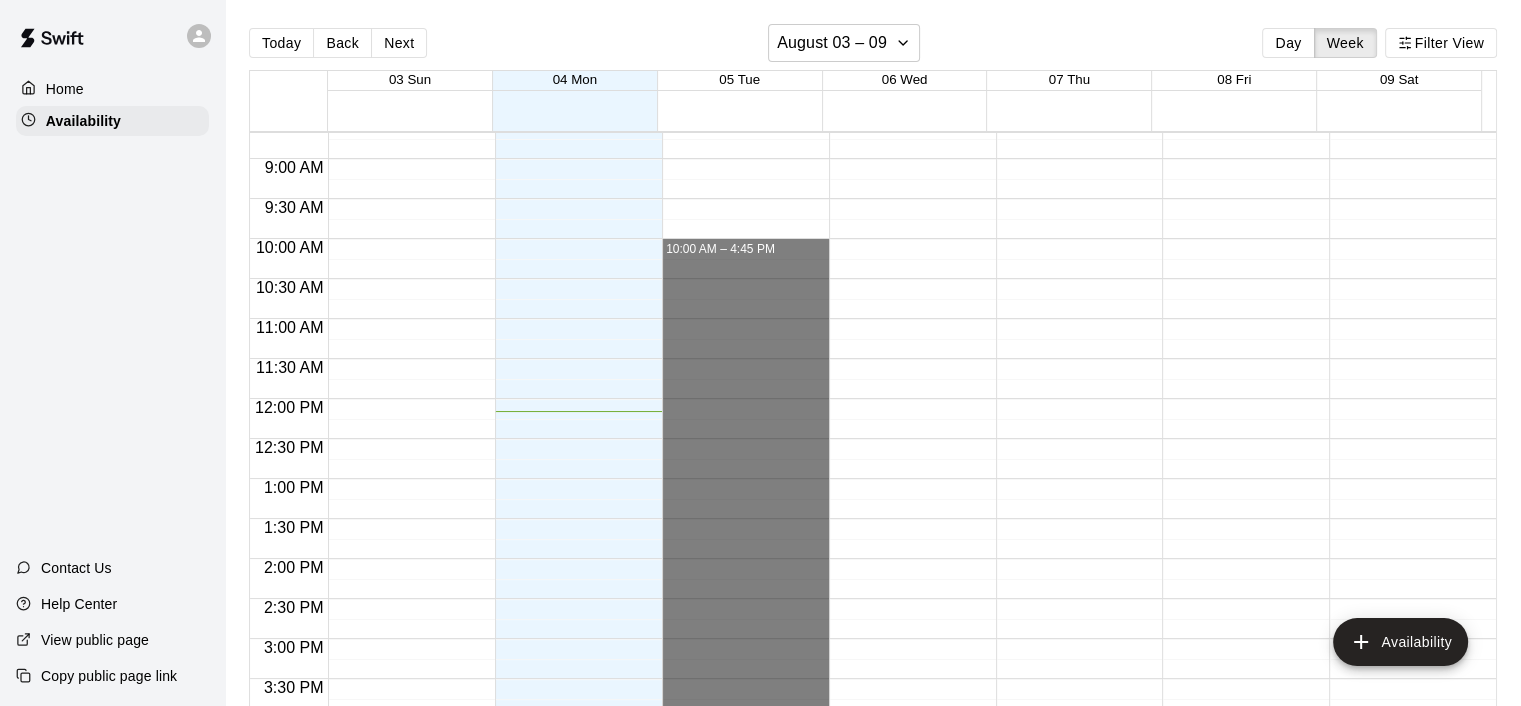 drag, startPoint x: 680, startPoint y: 241, endPoint x: 737, endPoint y: 764, distance: 526.0969 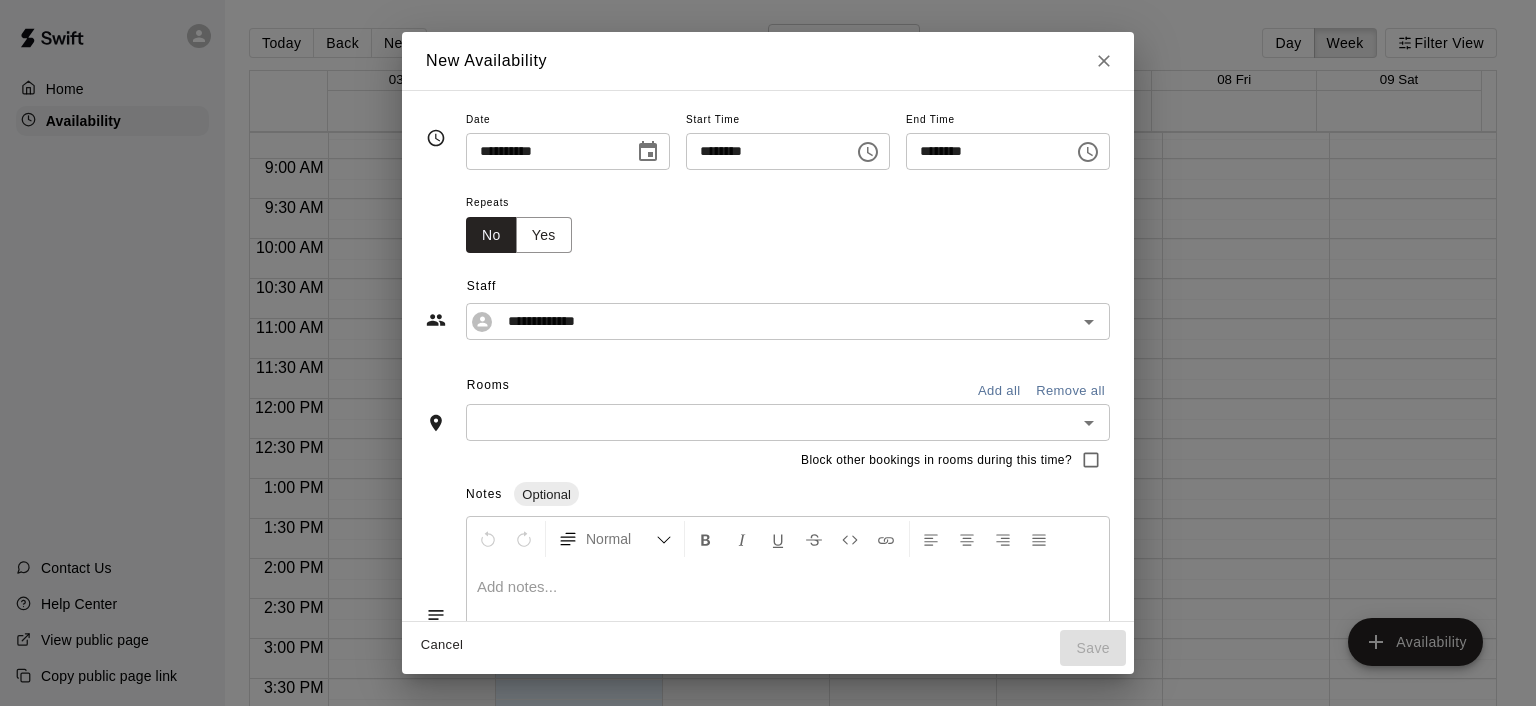 click on "********" at bounding box center [983, 151] 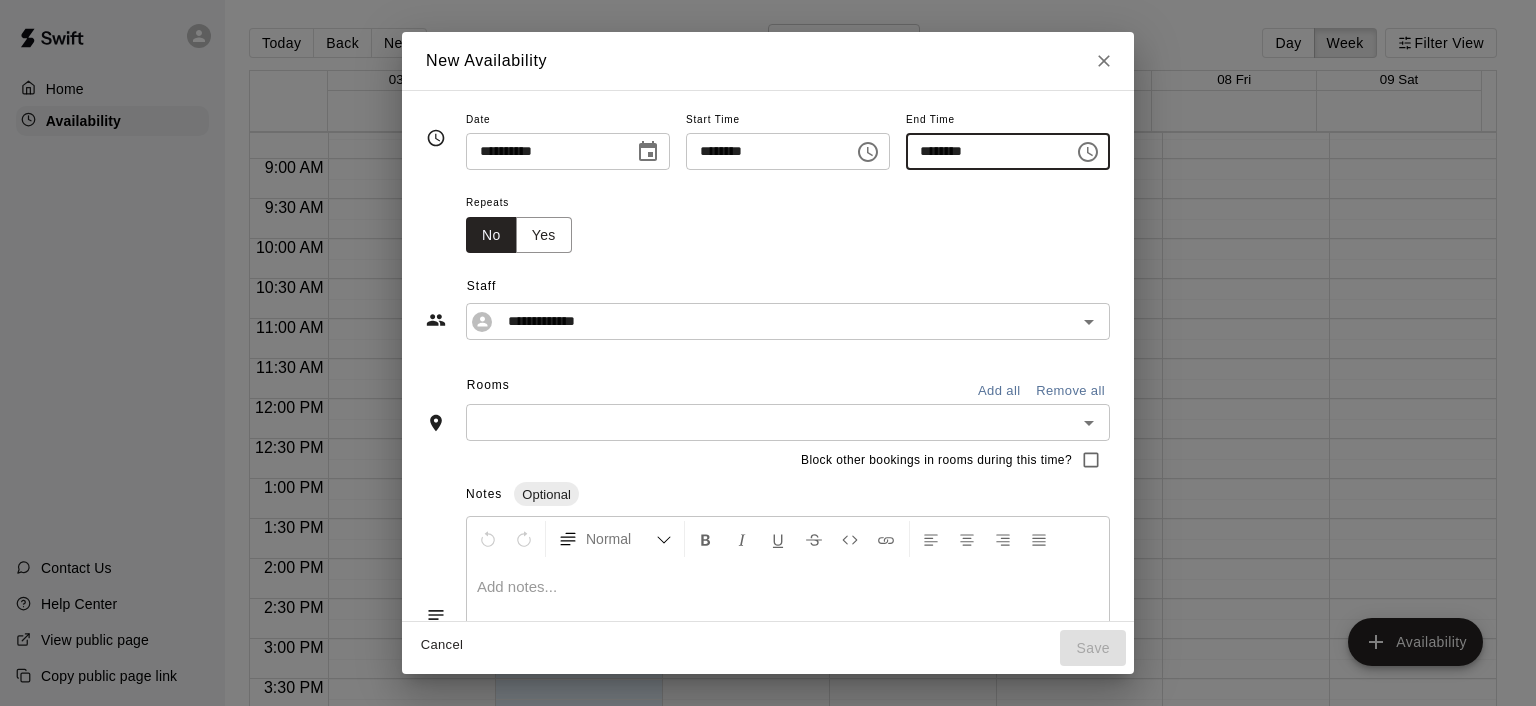 click on "********" at bounding box center [983, 151] 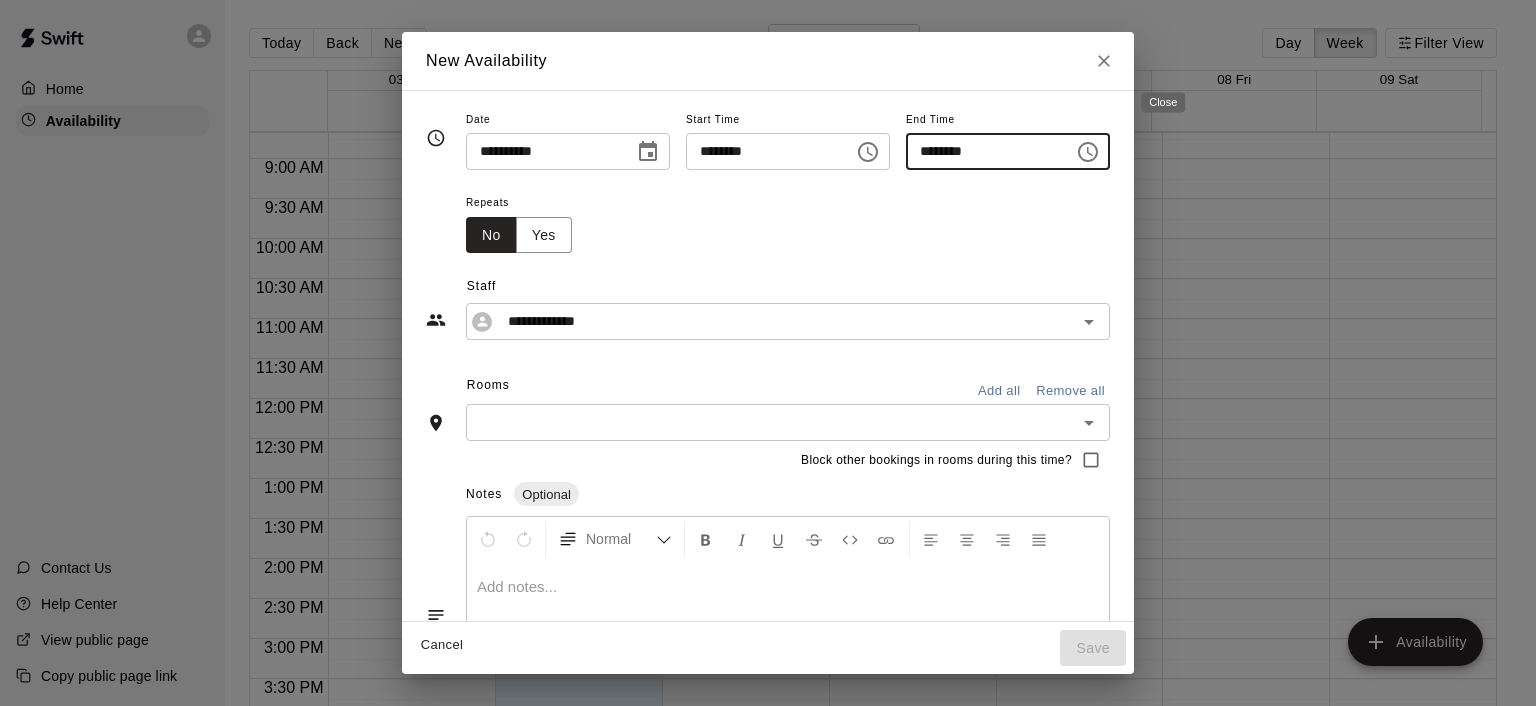 type on "********" 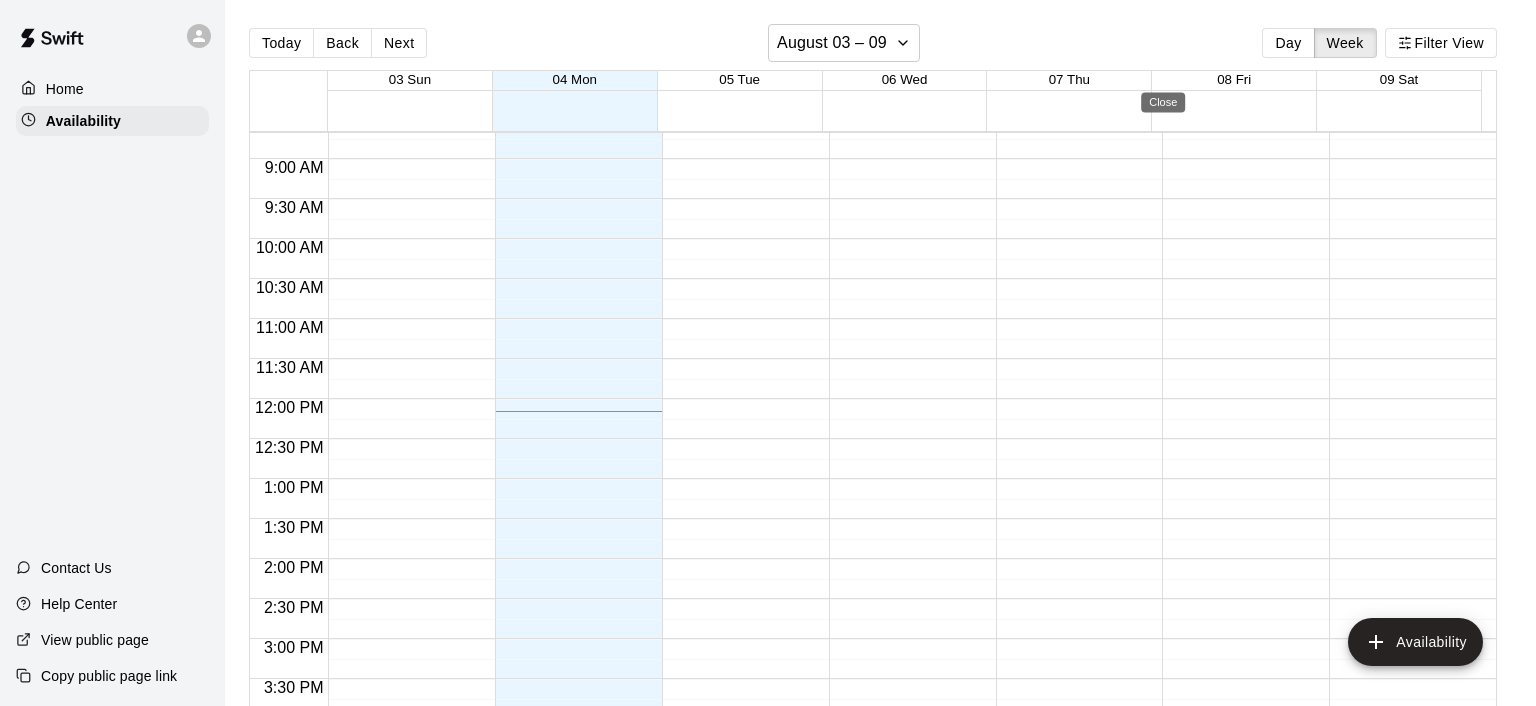 type on "**********" 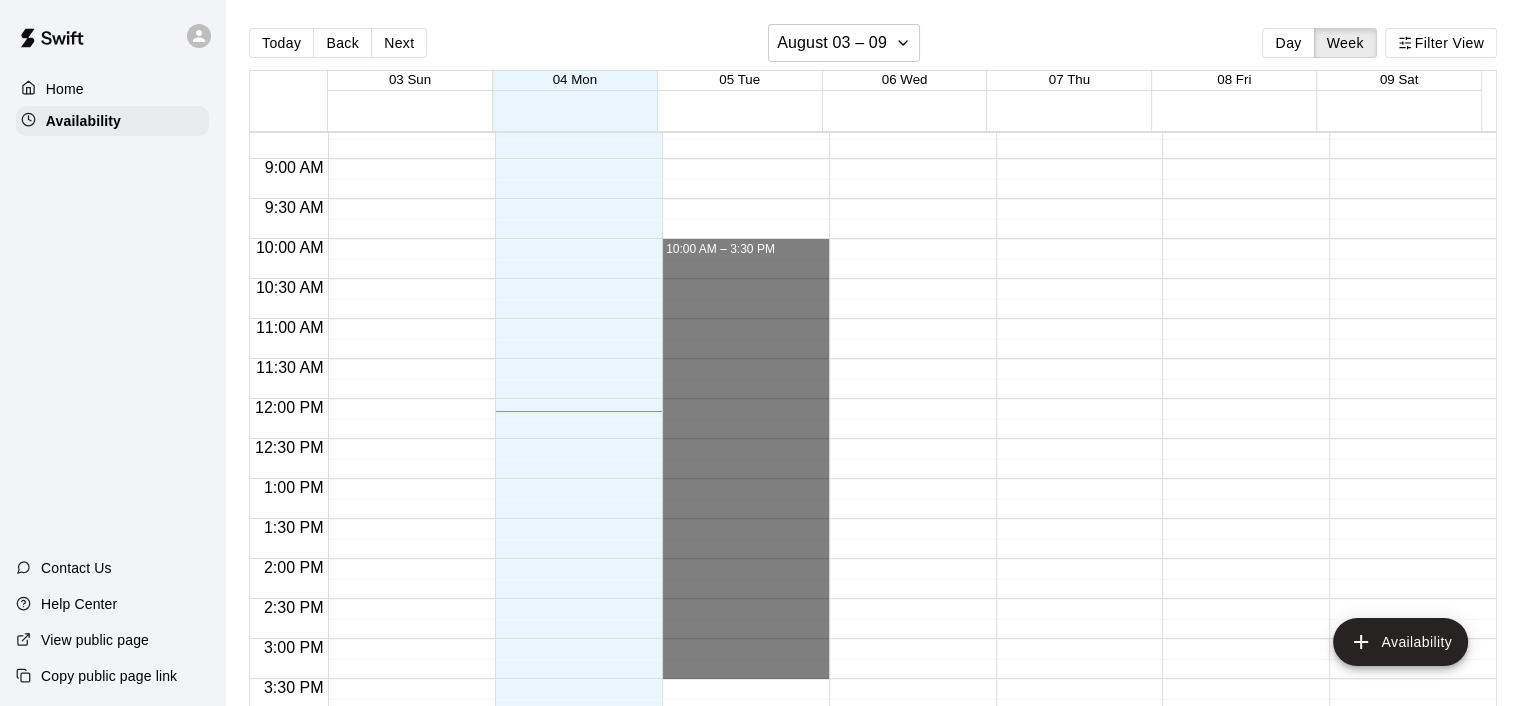 drag, startPoint x: 724, startPoint y: 245, endPoint x: 780, endPoint y: 669, distance: 427.68213 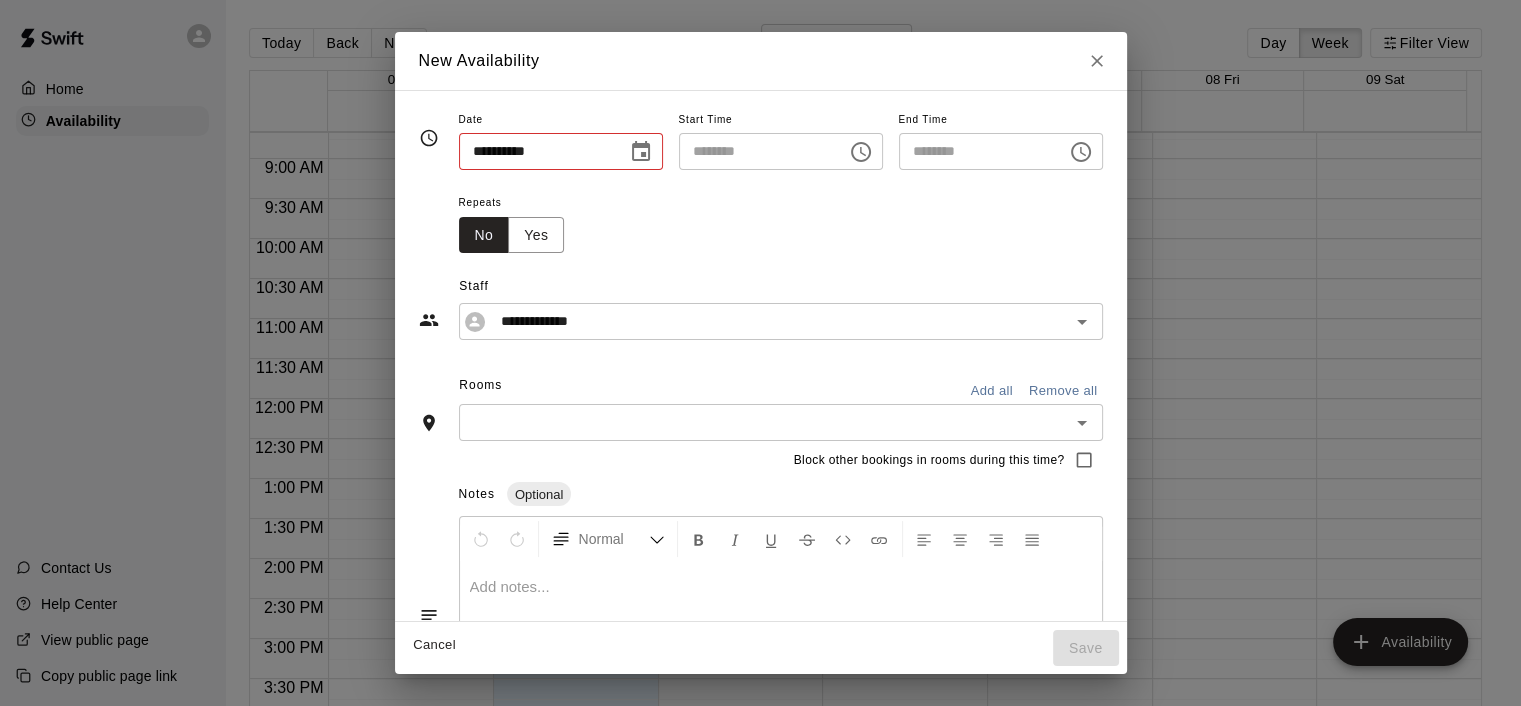 type on "**********" 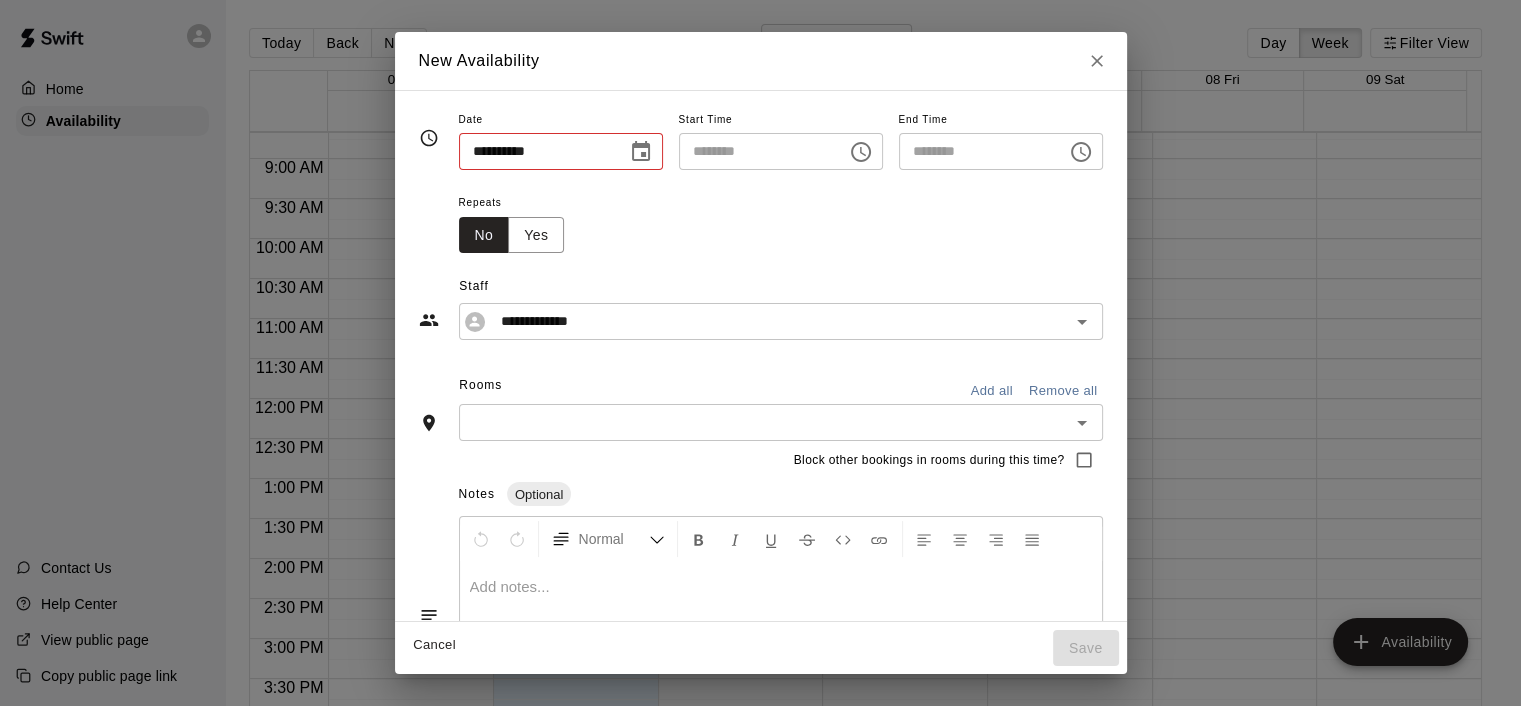 type on "********" 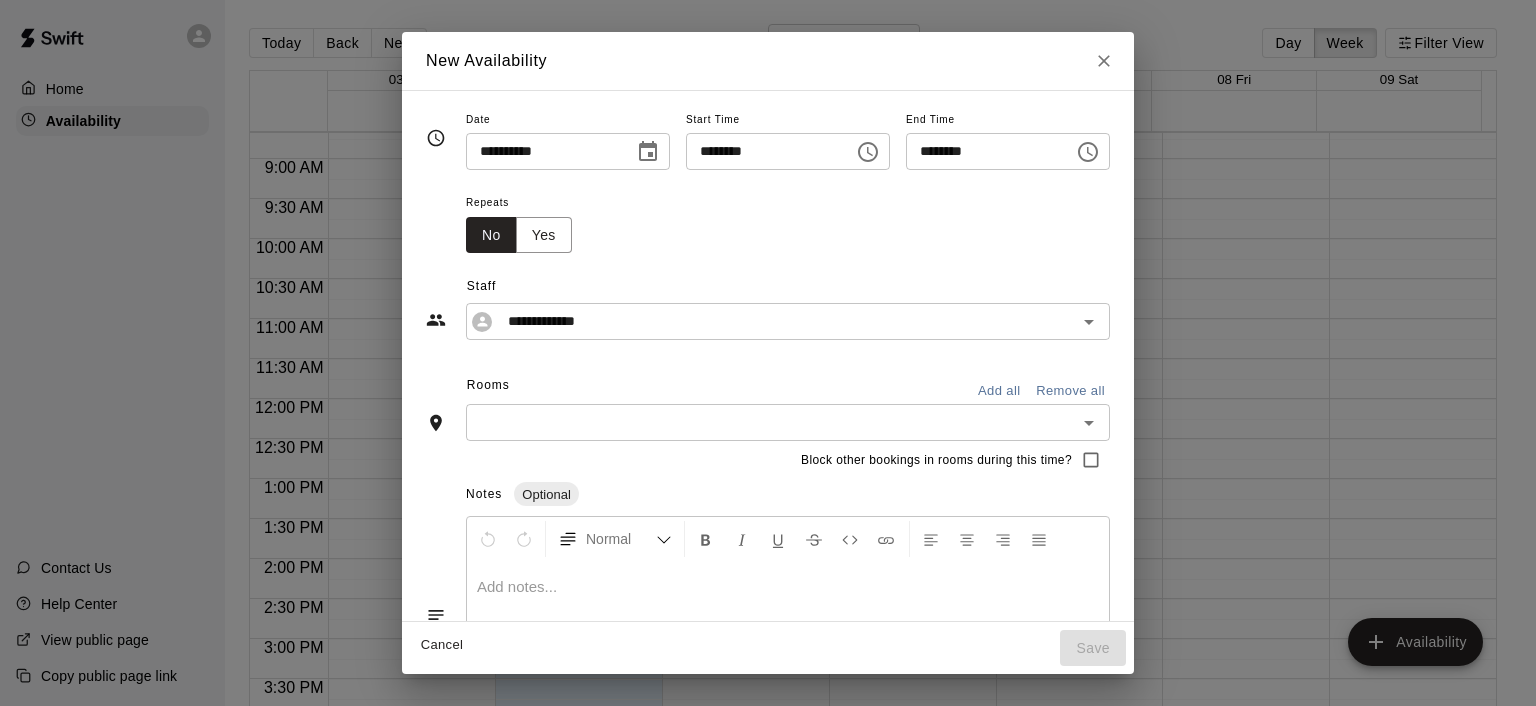 click on "********" at bounding box center [983, 151] 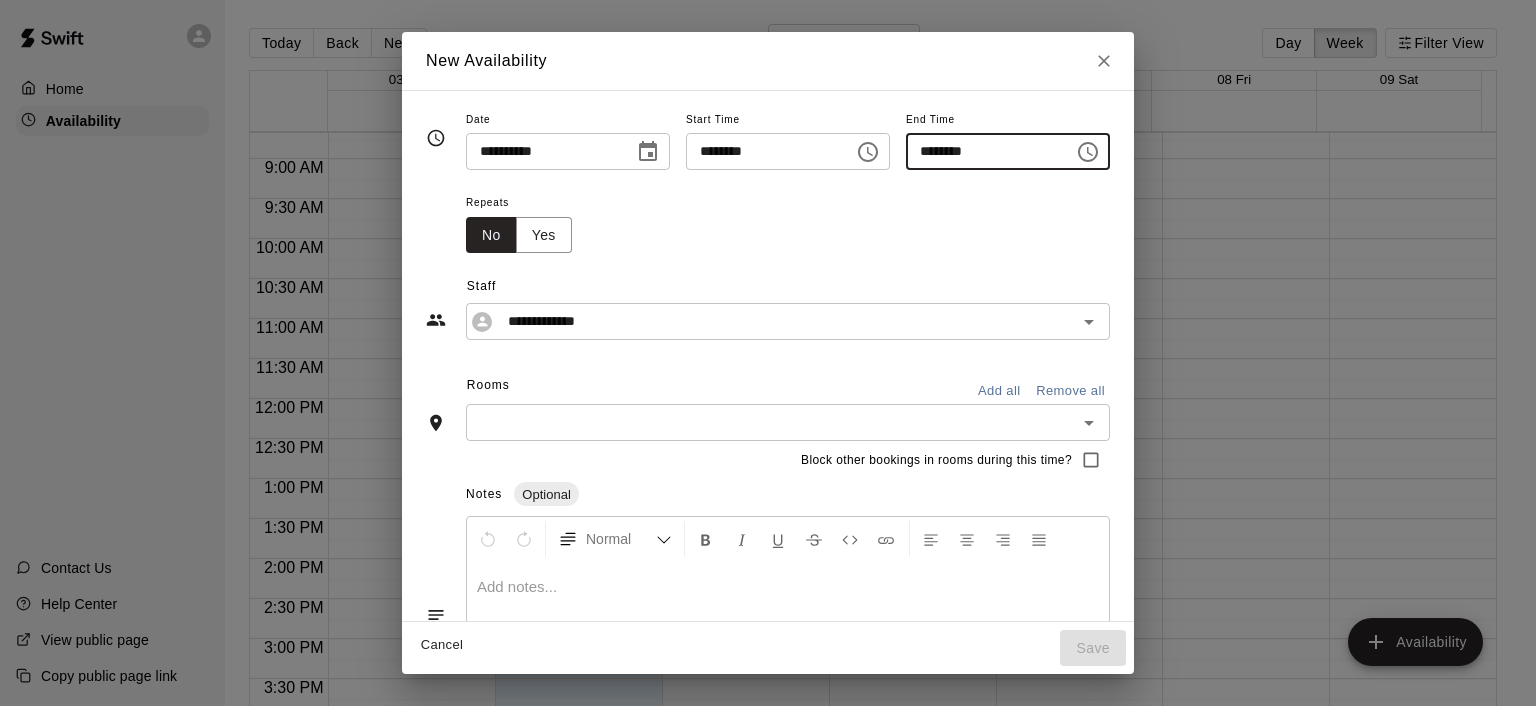 click on "Repeats No Yes" at bounding box center [788, 221] 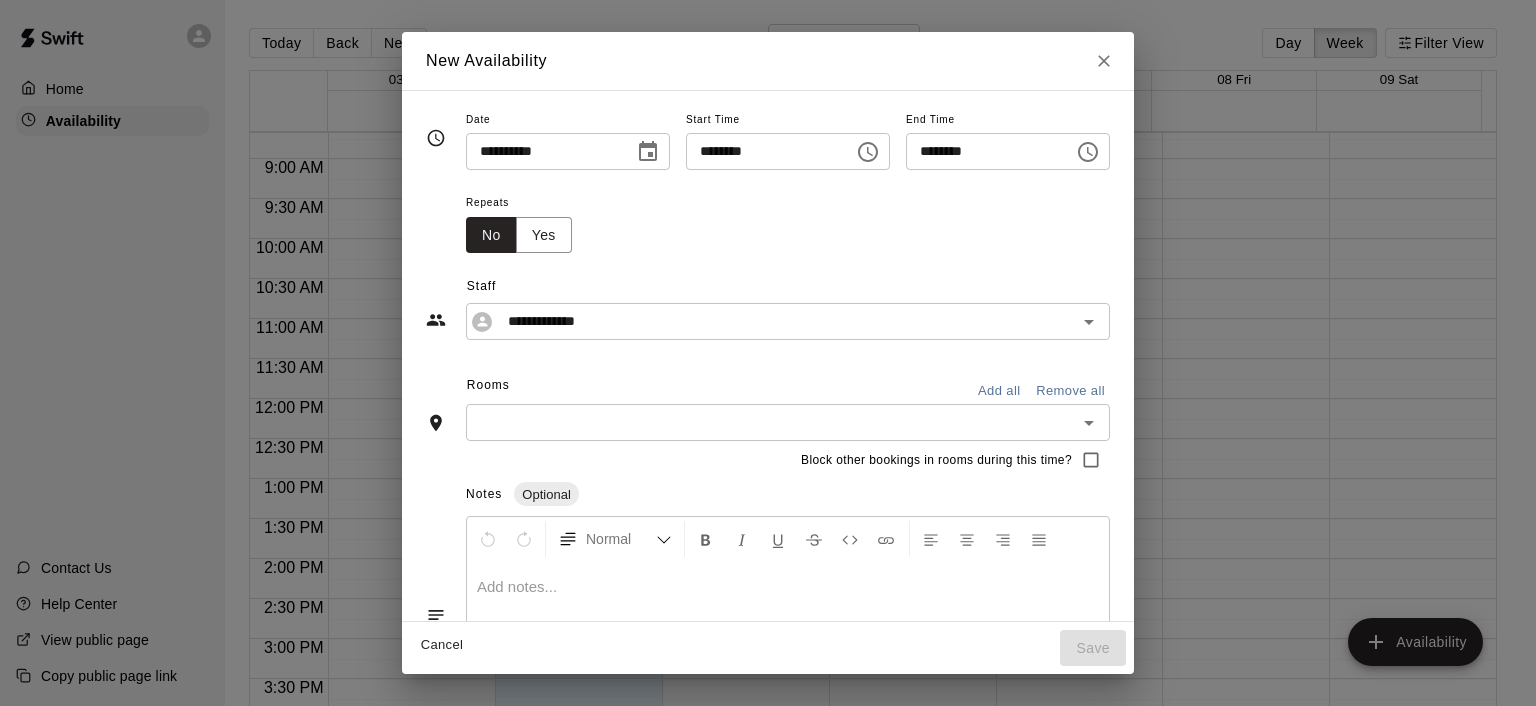 click on "********" at bounding box center (983, 151) 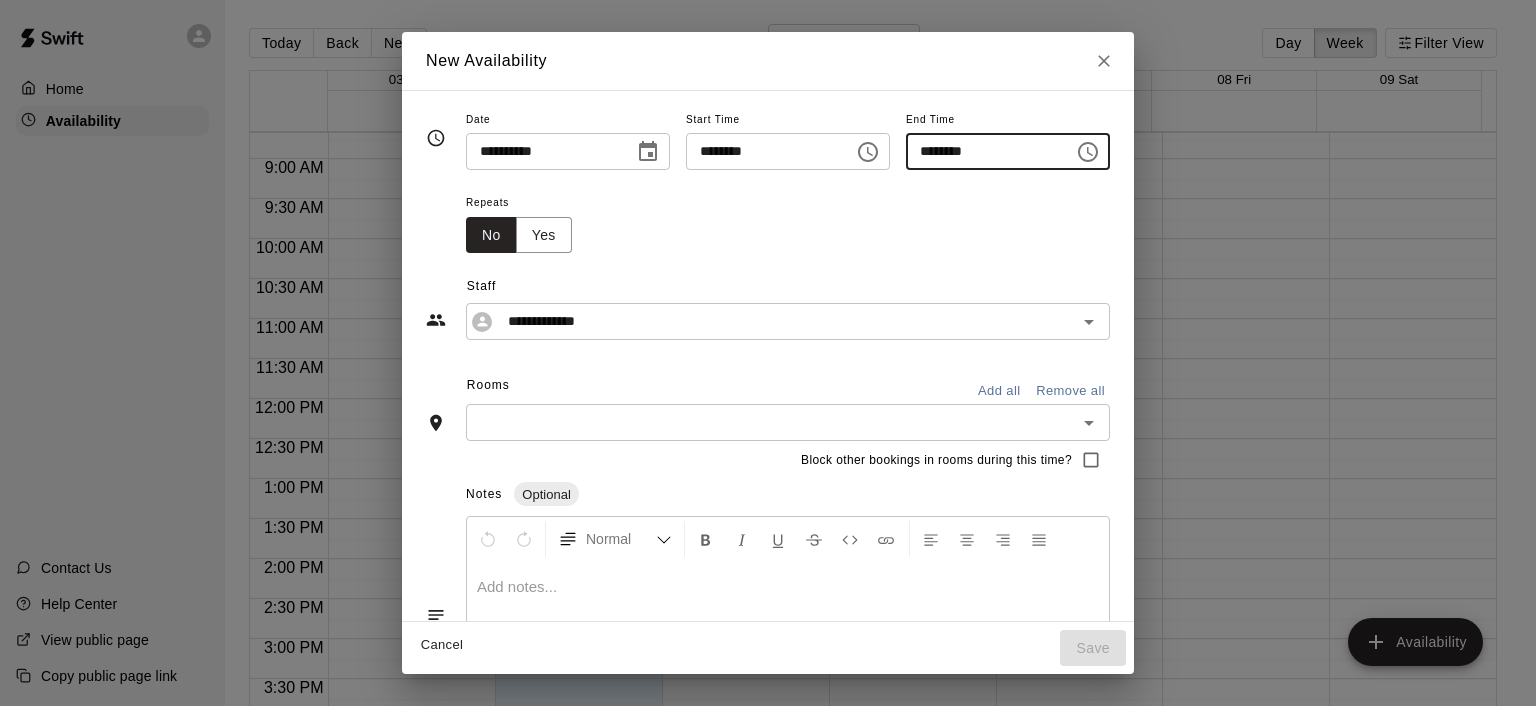 type on "********" 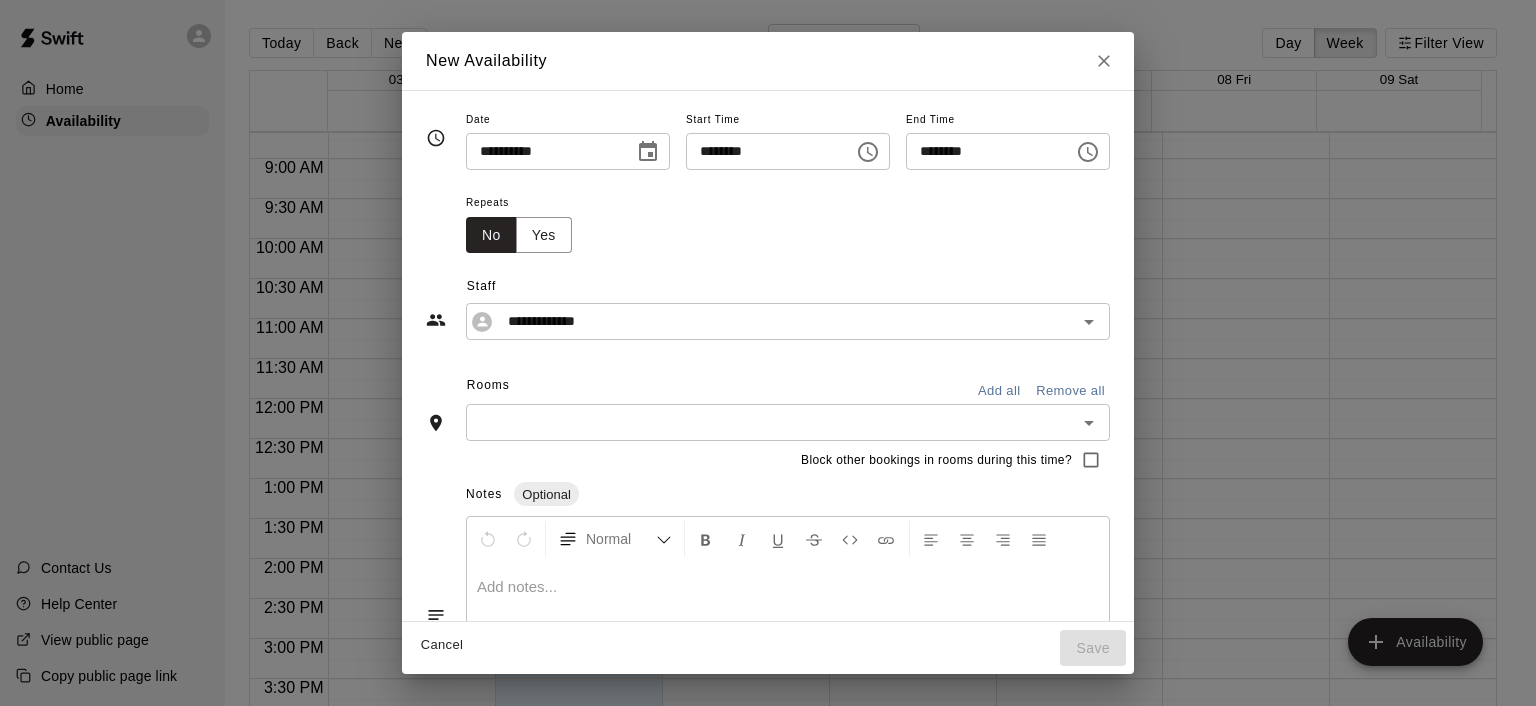 scroll, scrollTop: 113, scrollLeft: 0, axis: vertical 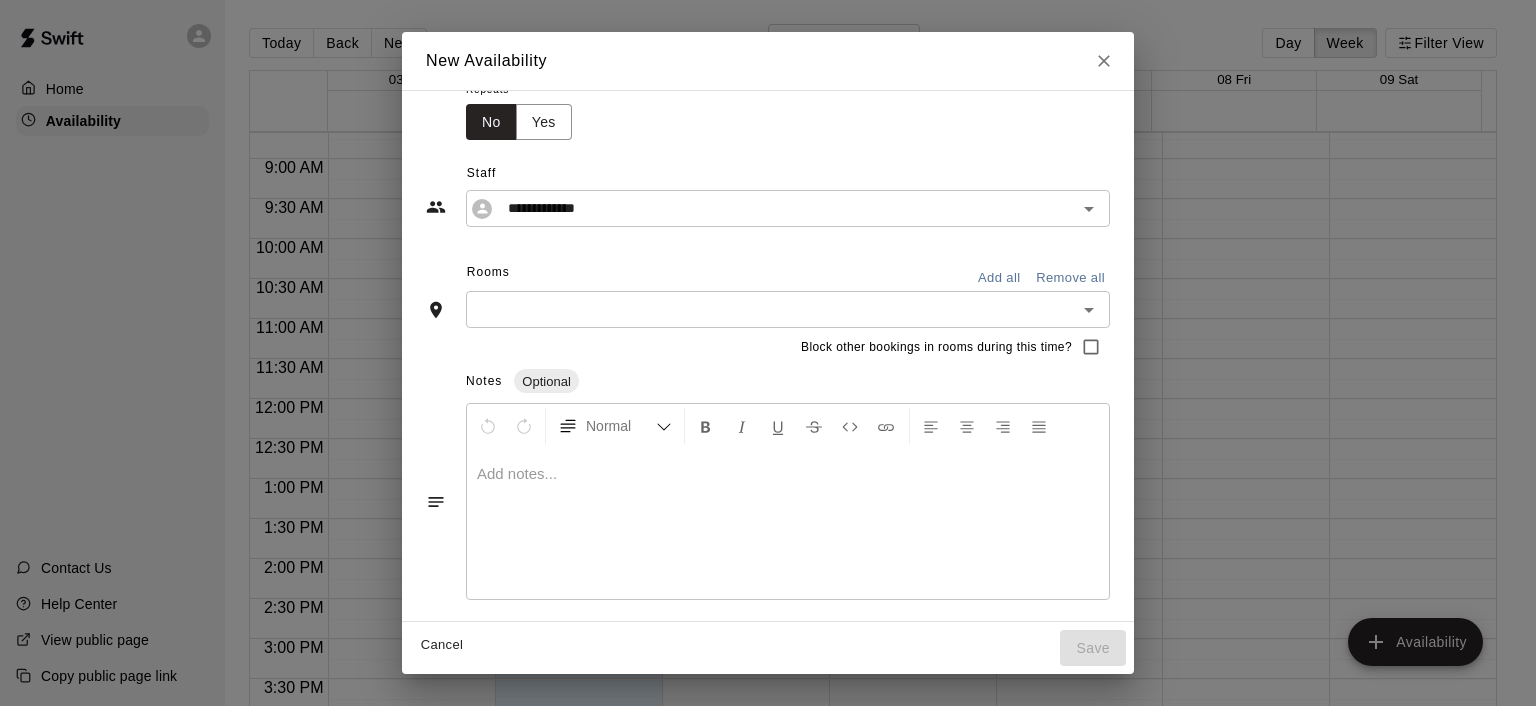 click on "​" at bounding box center [788, 309] 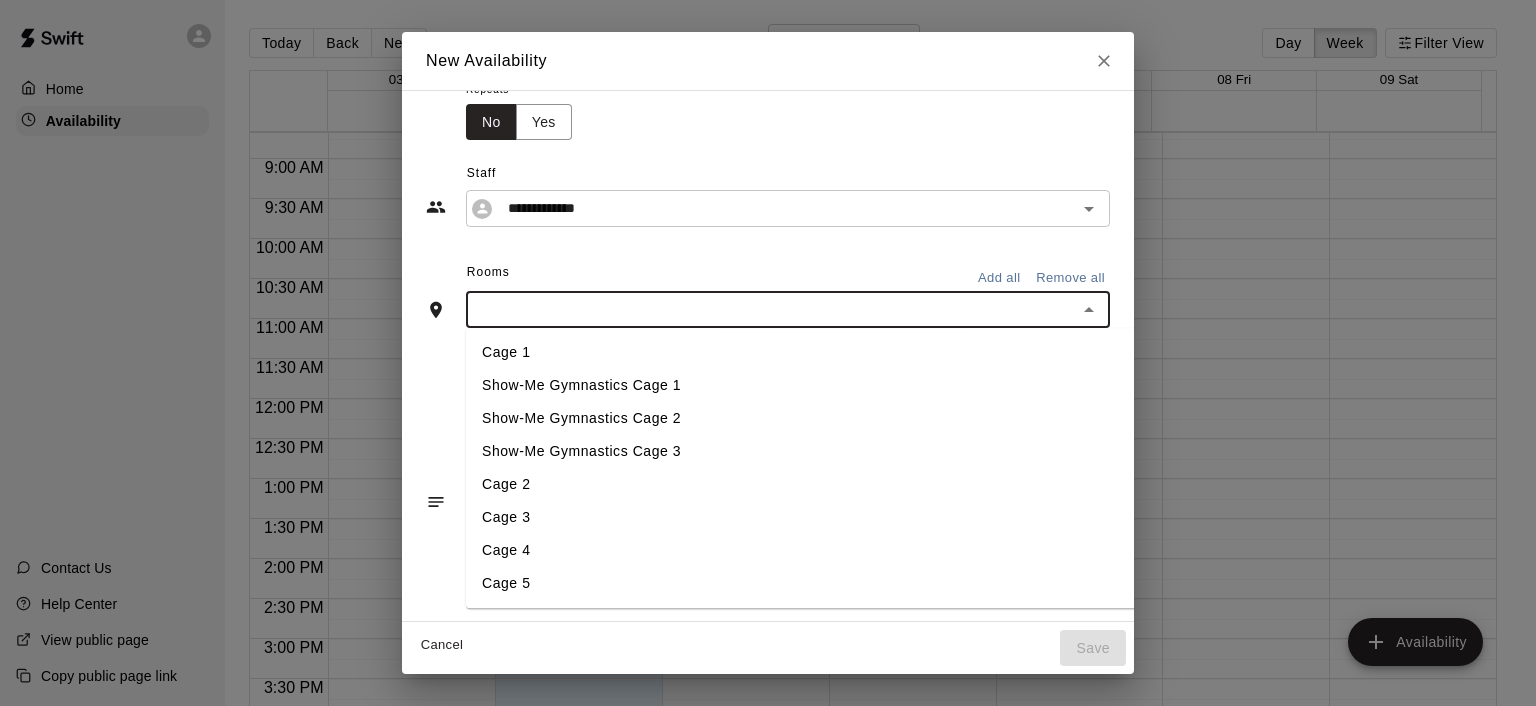 click on "Cage 1 Show-Me Gymnastics Cage 1 Show-Me Gymnastics Cage 2 Show-Me Gymnastics Cage 3 Cage 2  Cage 3  Cage 4 Cage 5" at bounding box center [839, 469] 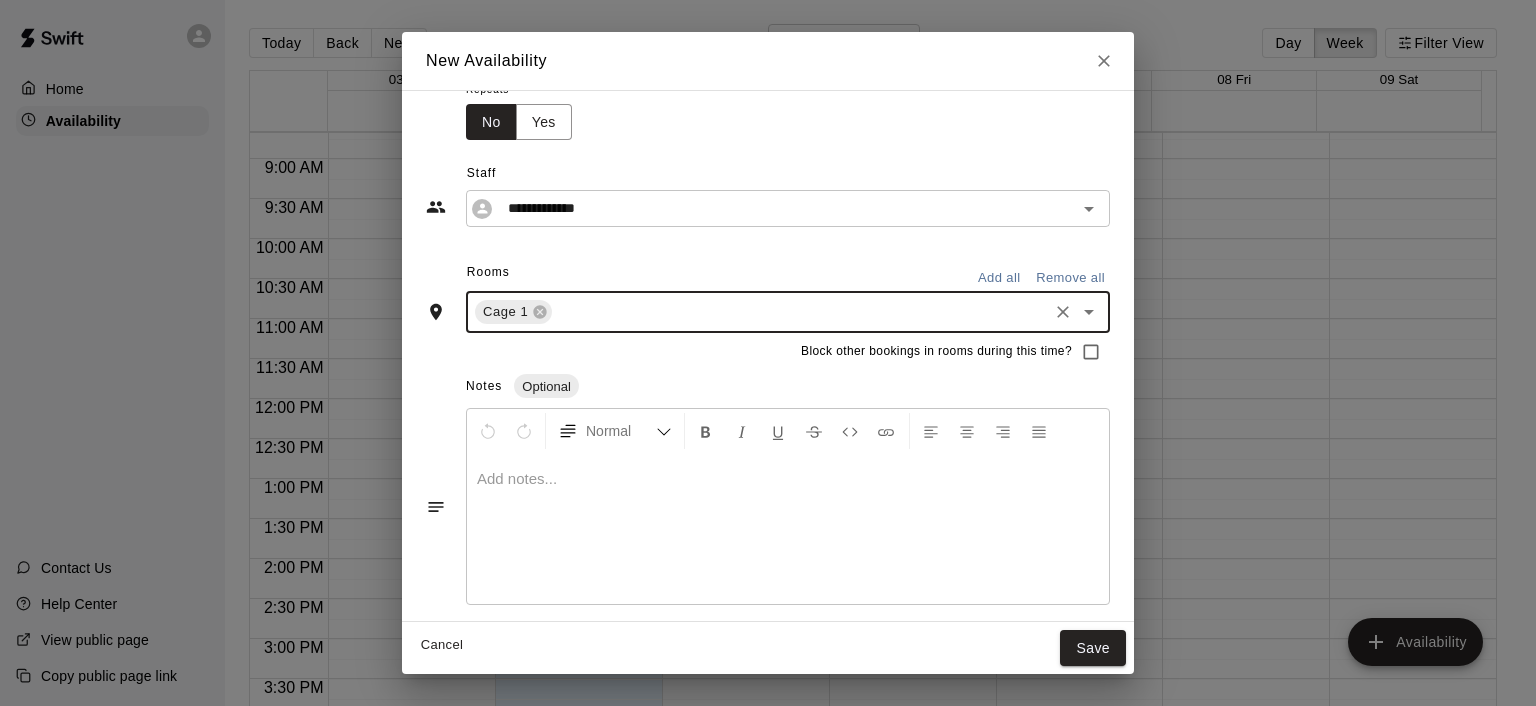 click at bounding box center (800, 312) 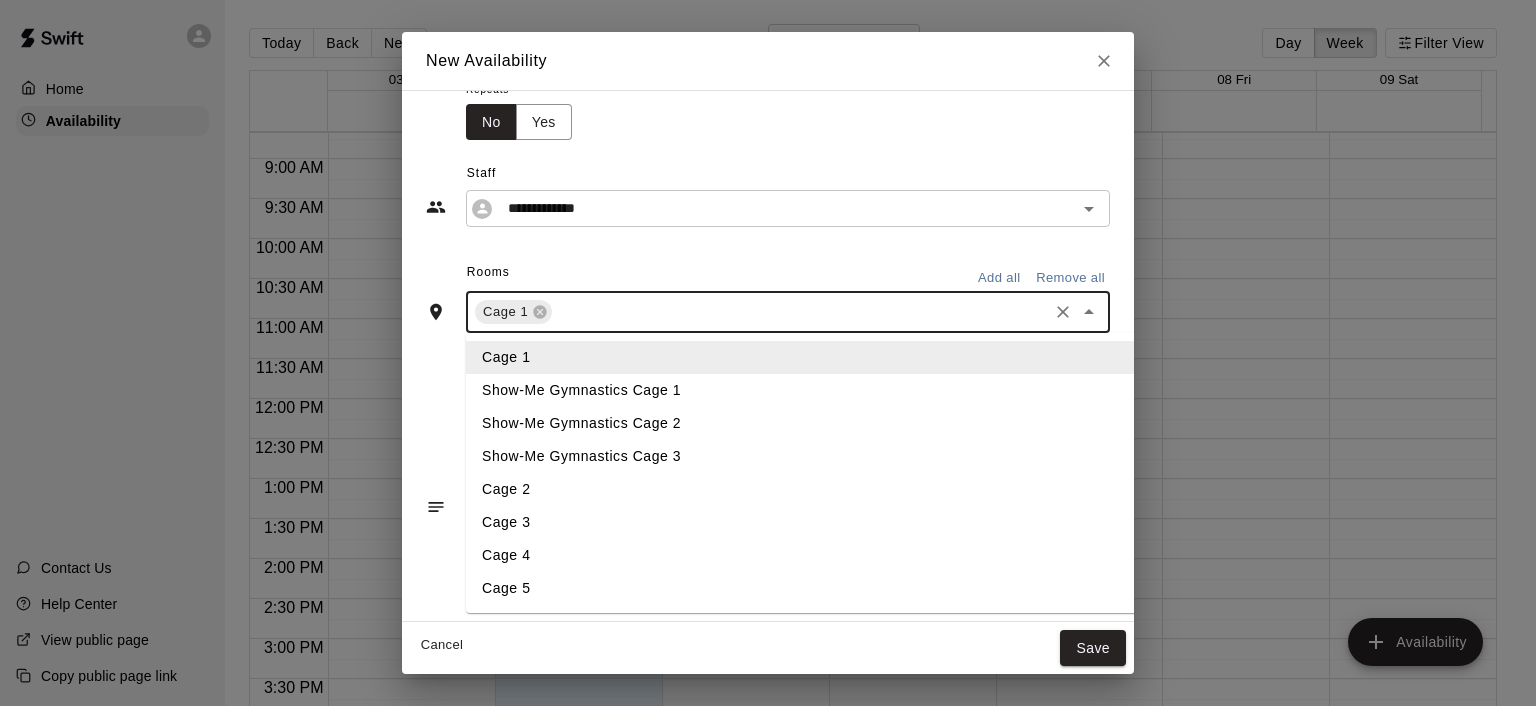 click on "Add all" at bounding box center (999, 278) 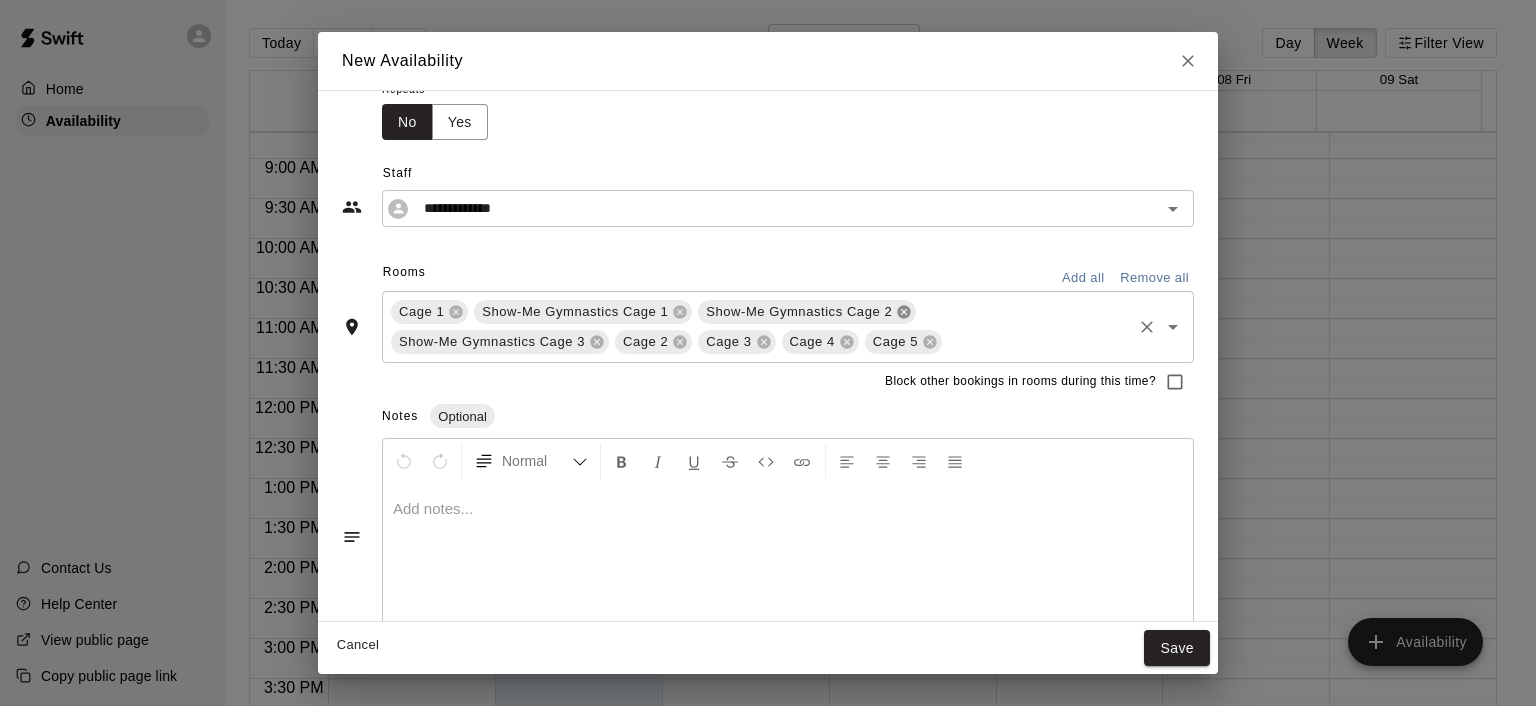 click 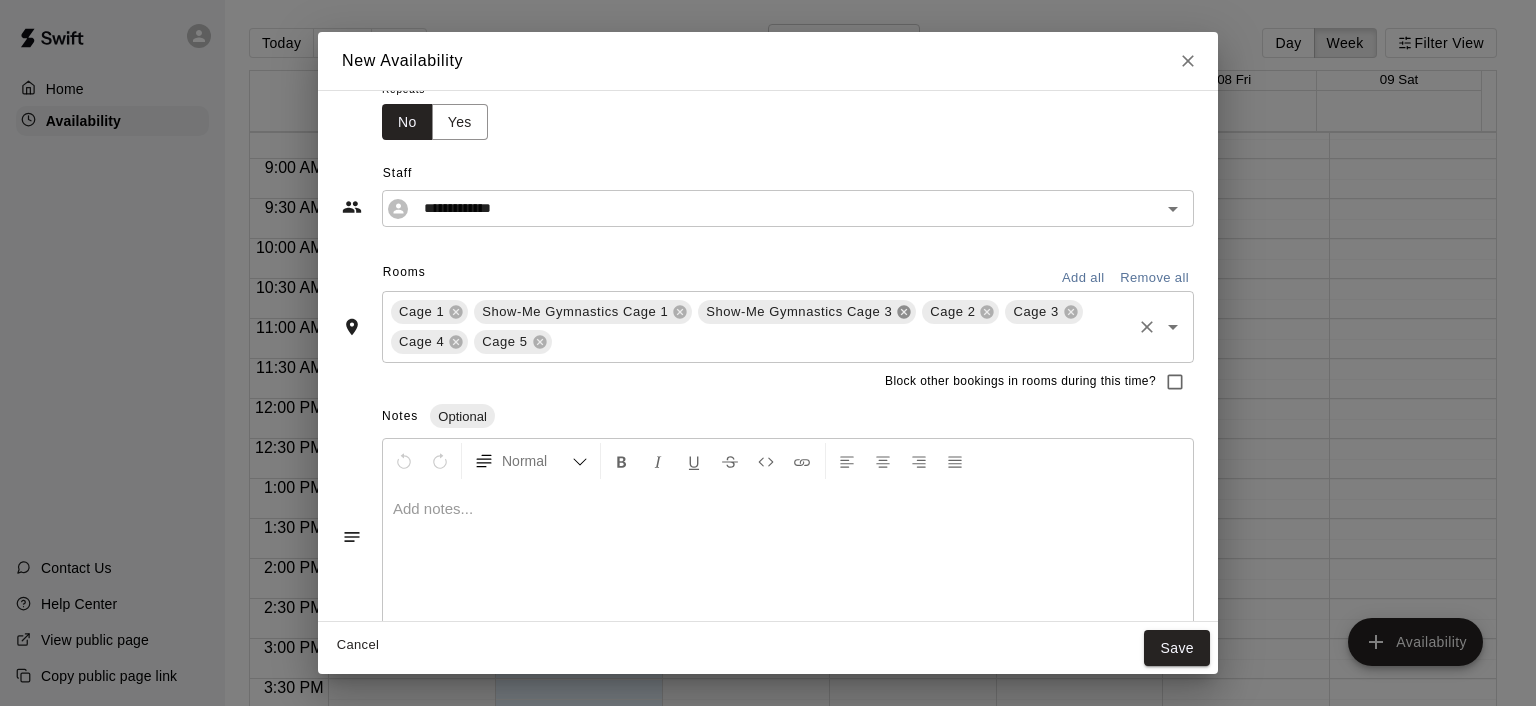 click 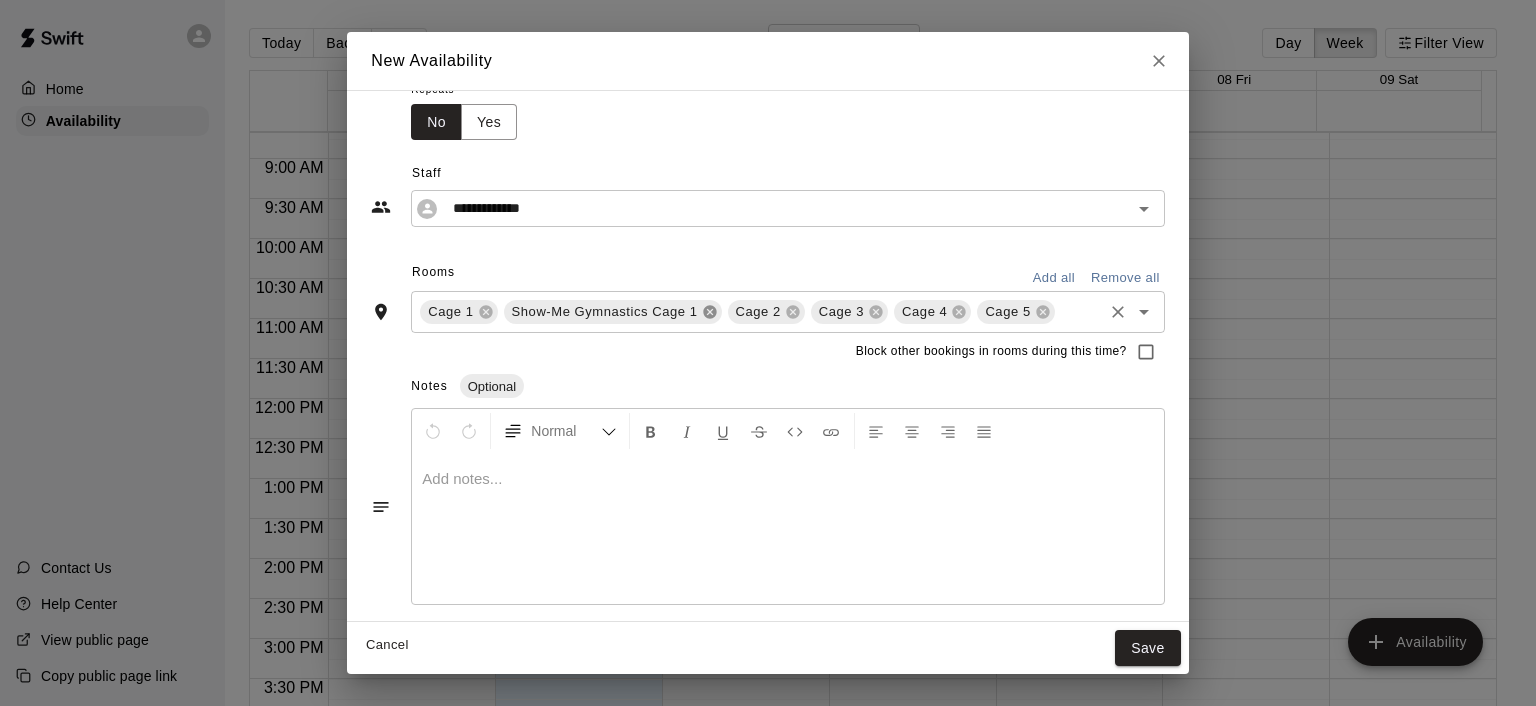 click 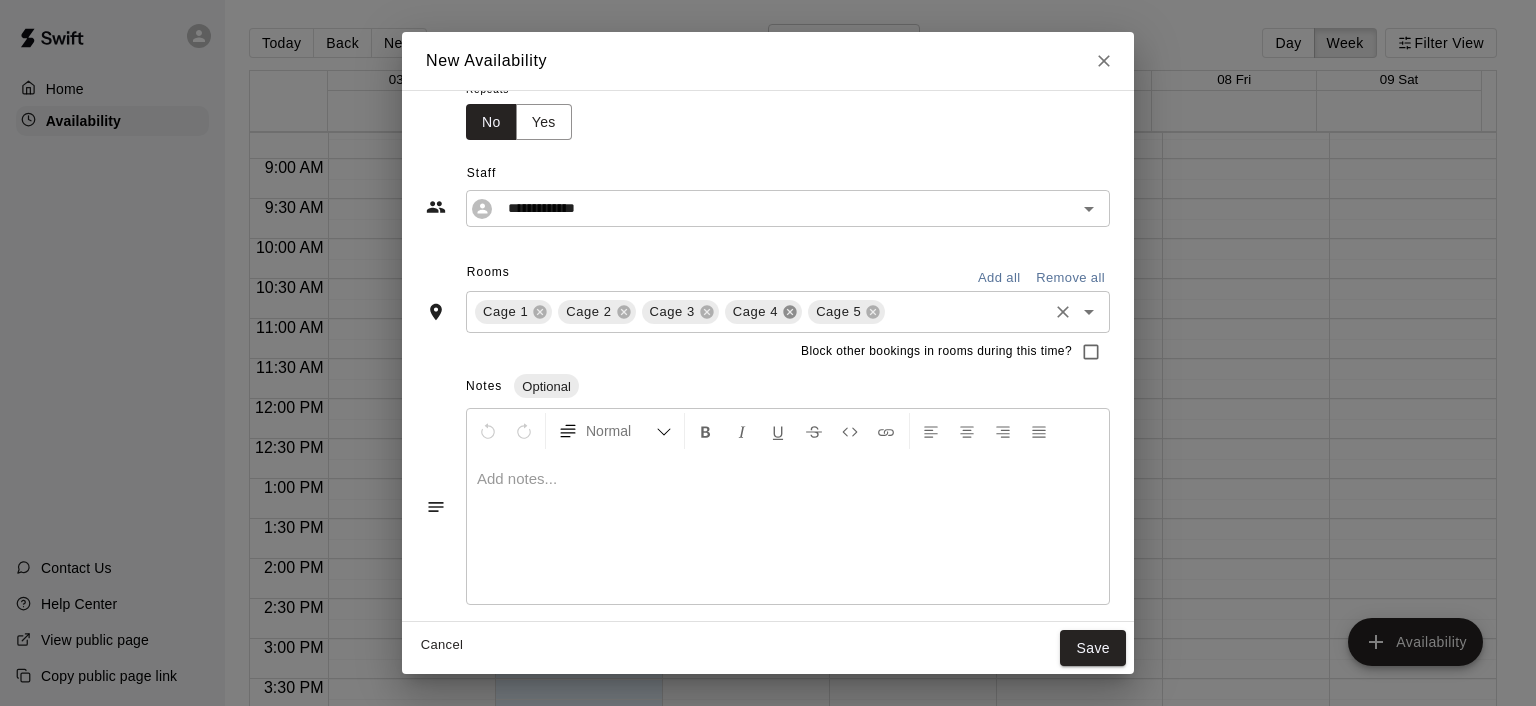 click 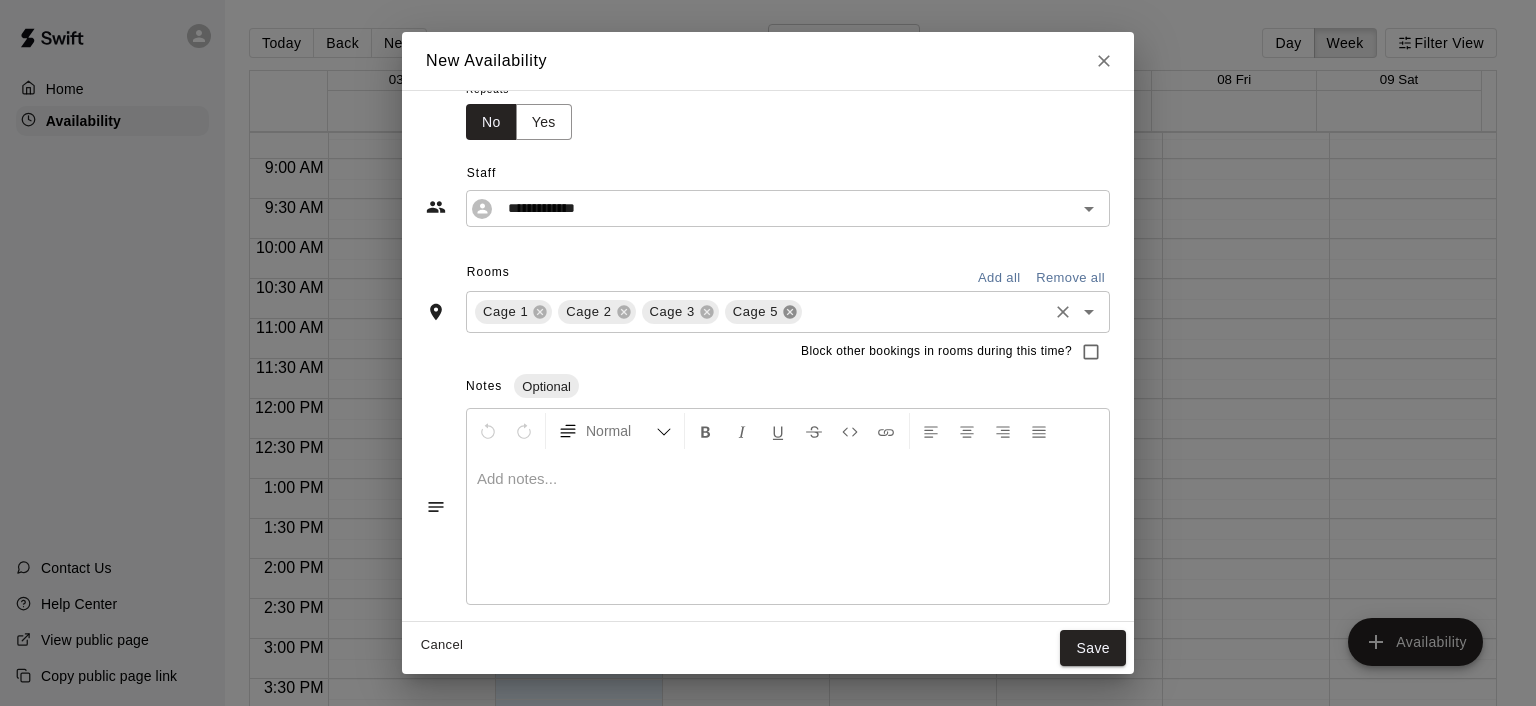click 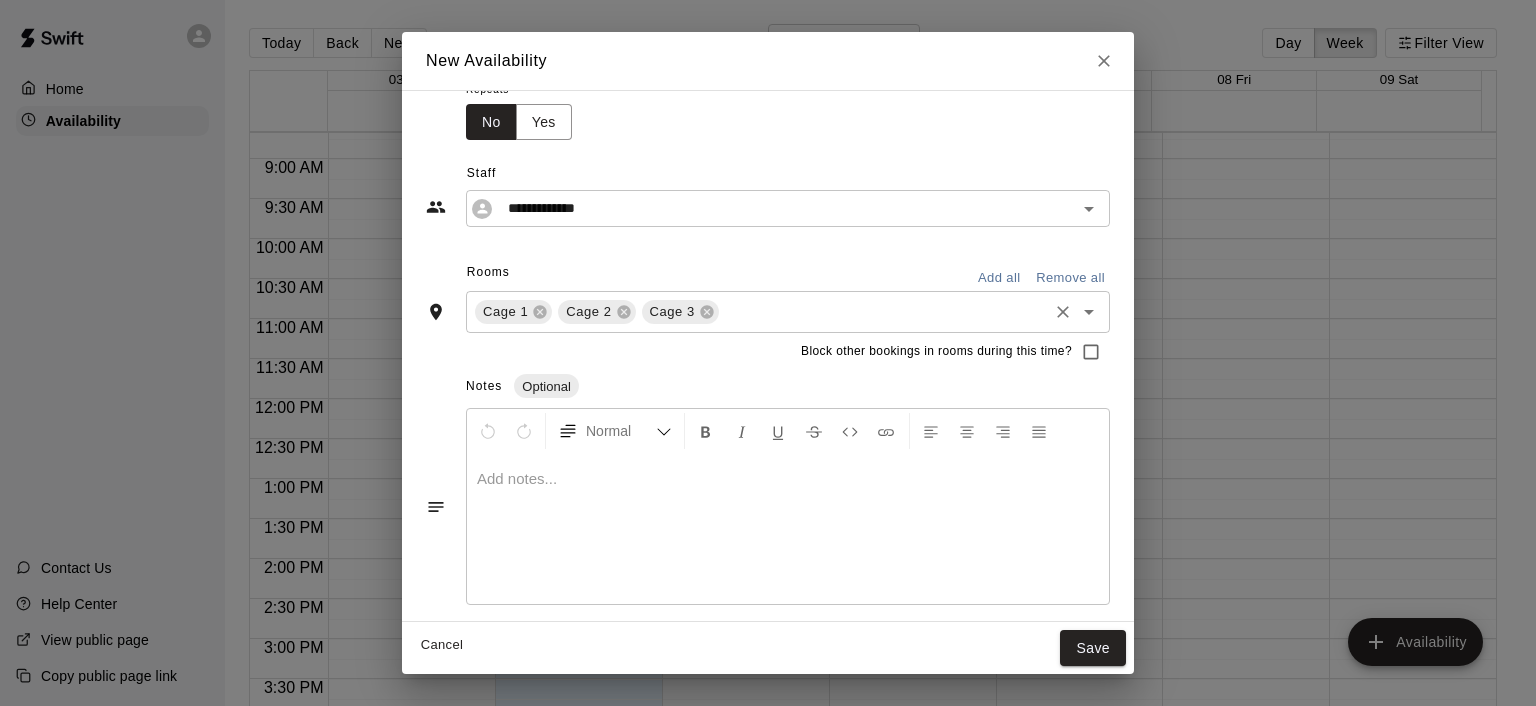 scroll, scrollTop: 118, scrollLeft: 0, axis: vertical 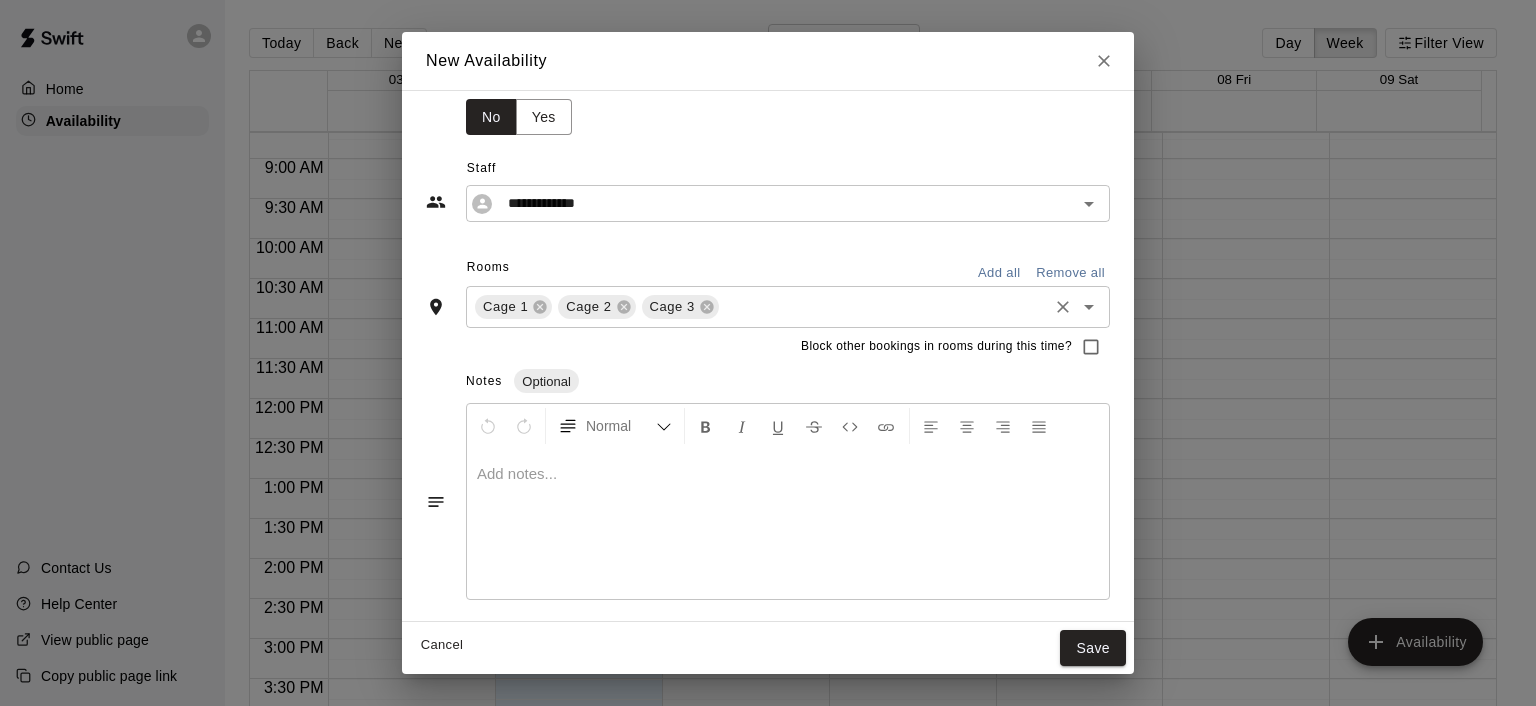 click at bounding box center [788, 474] 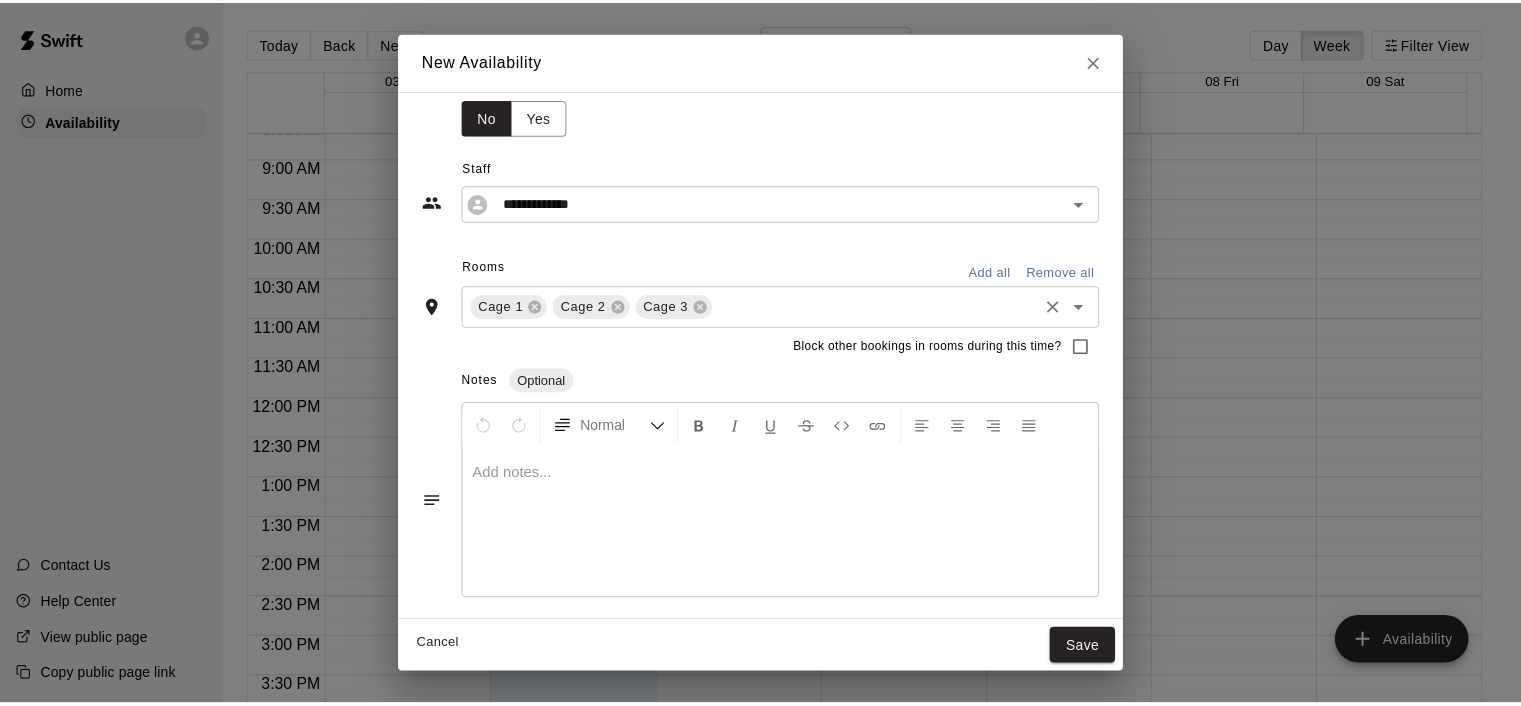 scroll, scrollTop: 0, scrollLeft: 0, axis: both 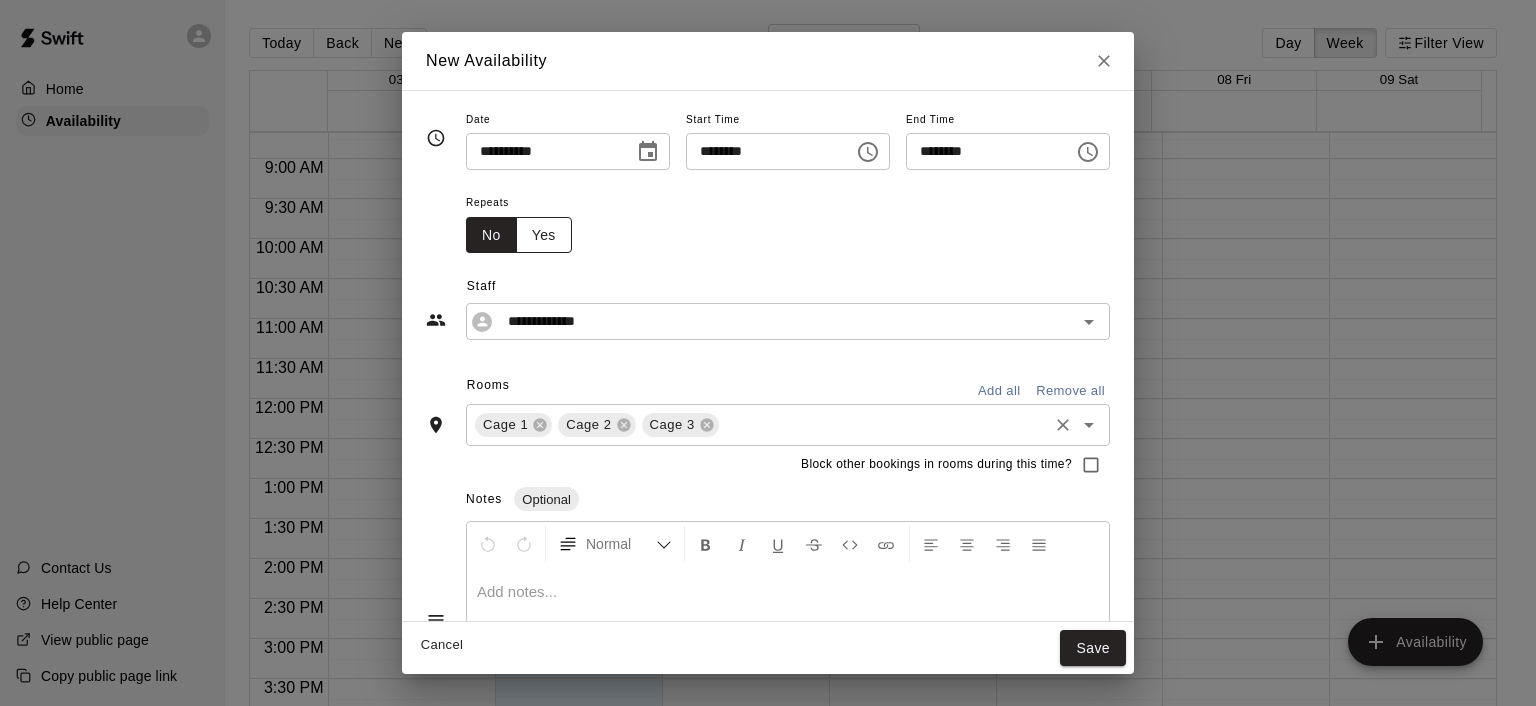 click on "Yes" at bounding box center (544, 235) 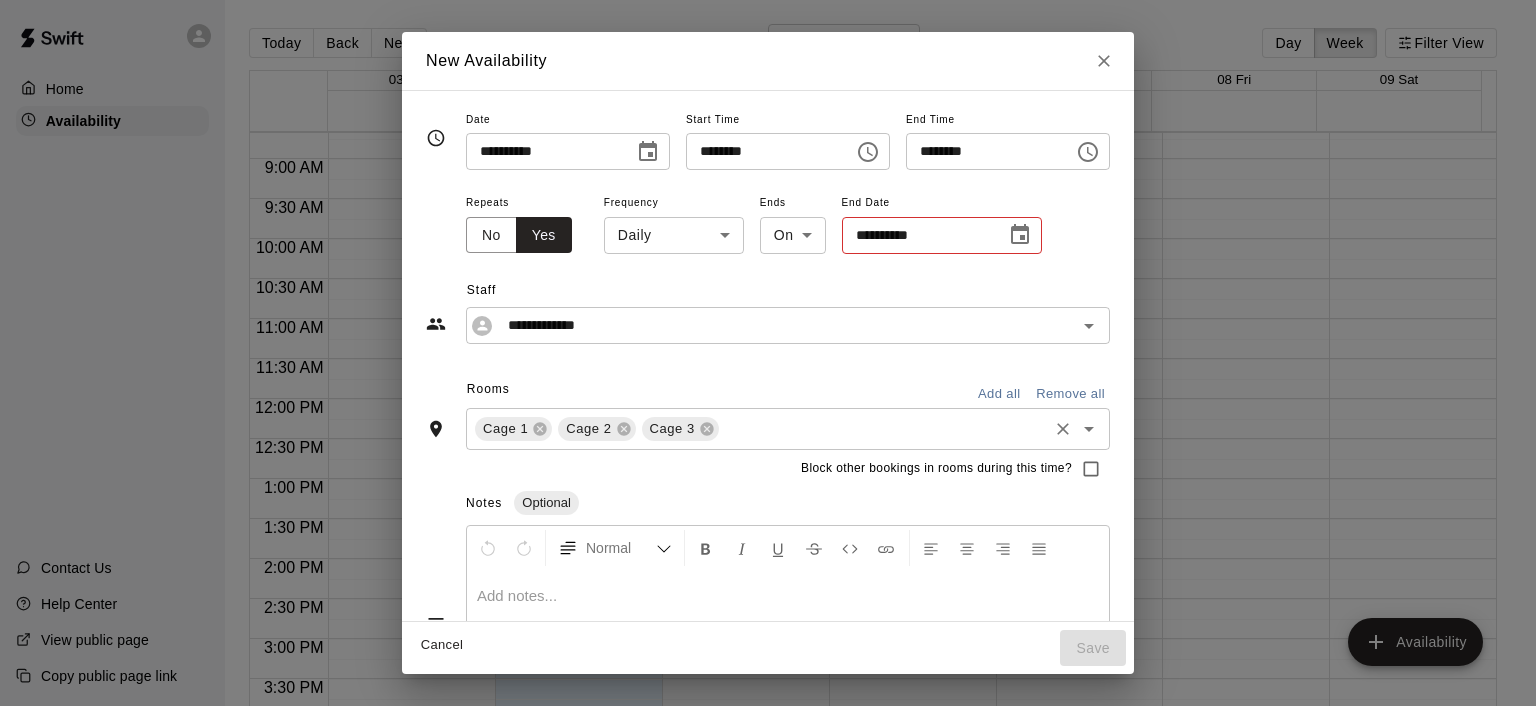 click on "**********" at bounding box center (917, 235) 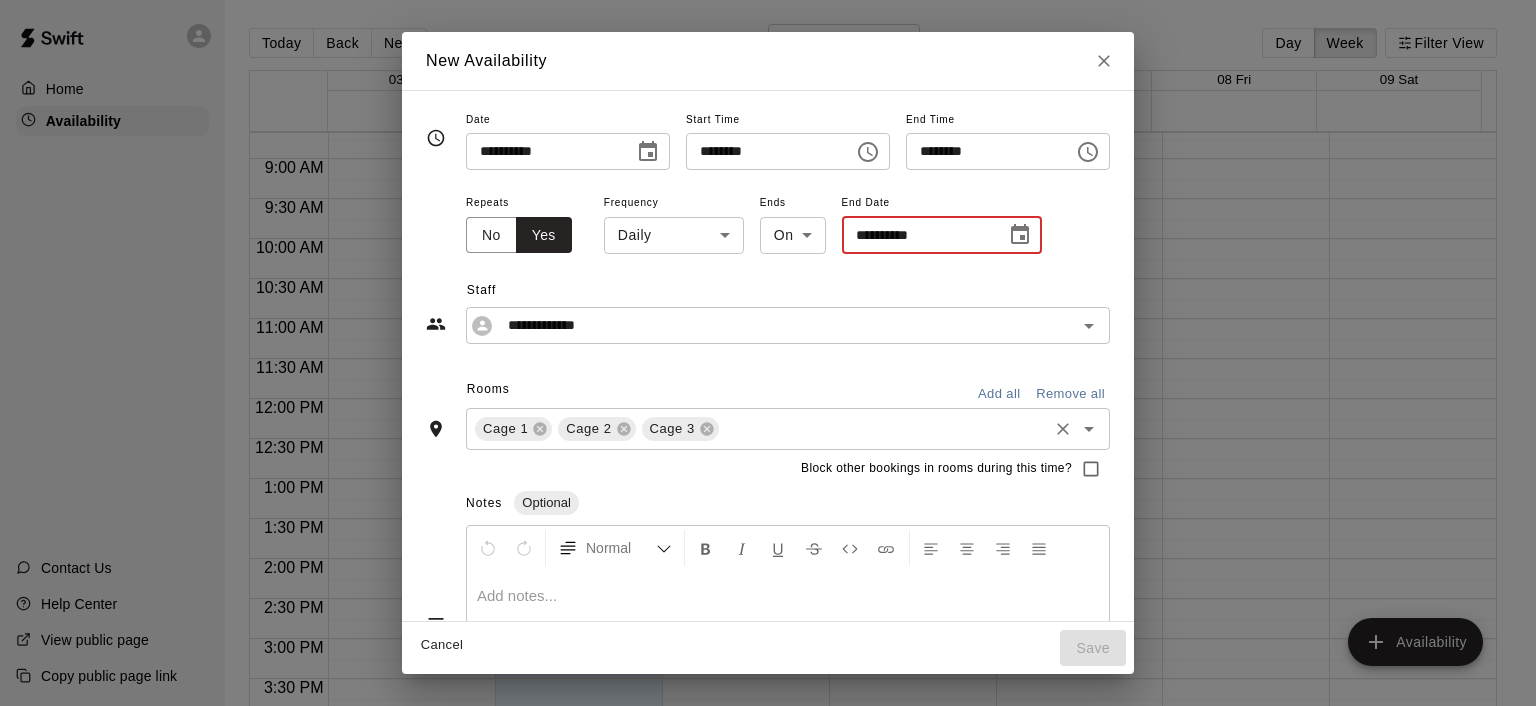 click on "**********" at bounding box center [917, 235] 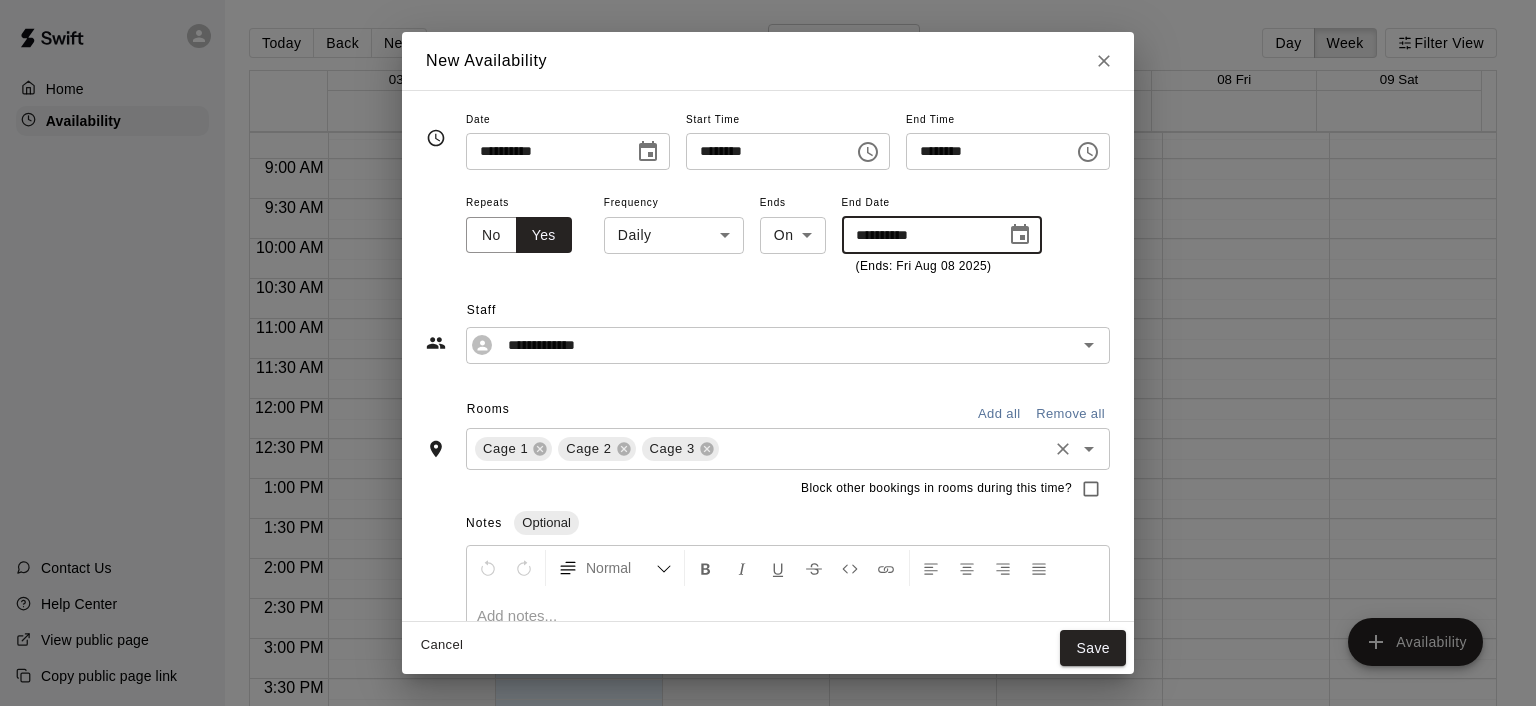 type on "**********" 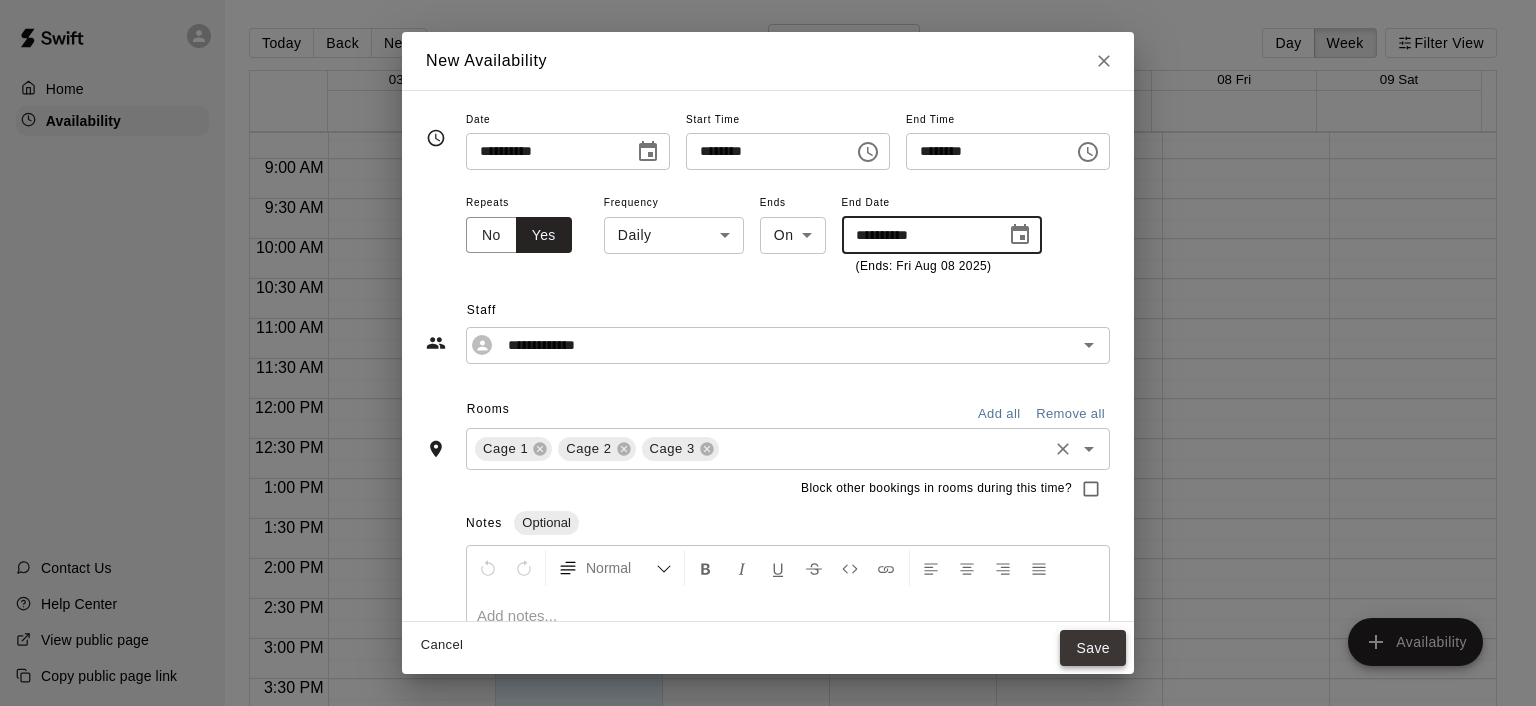 click on "Save" at bounding box center (1093, 648) 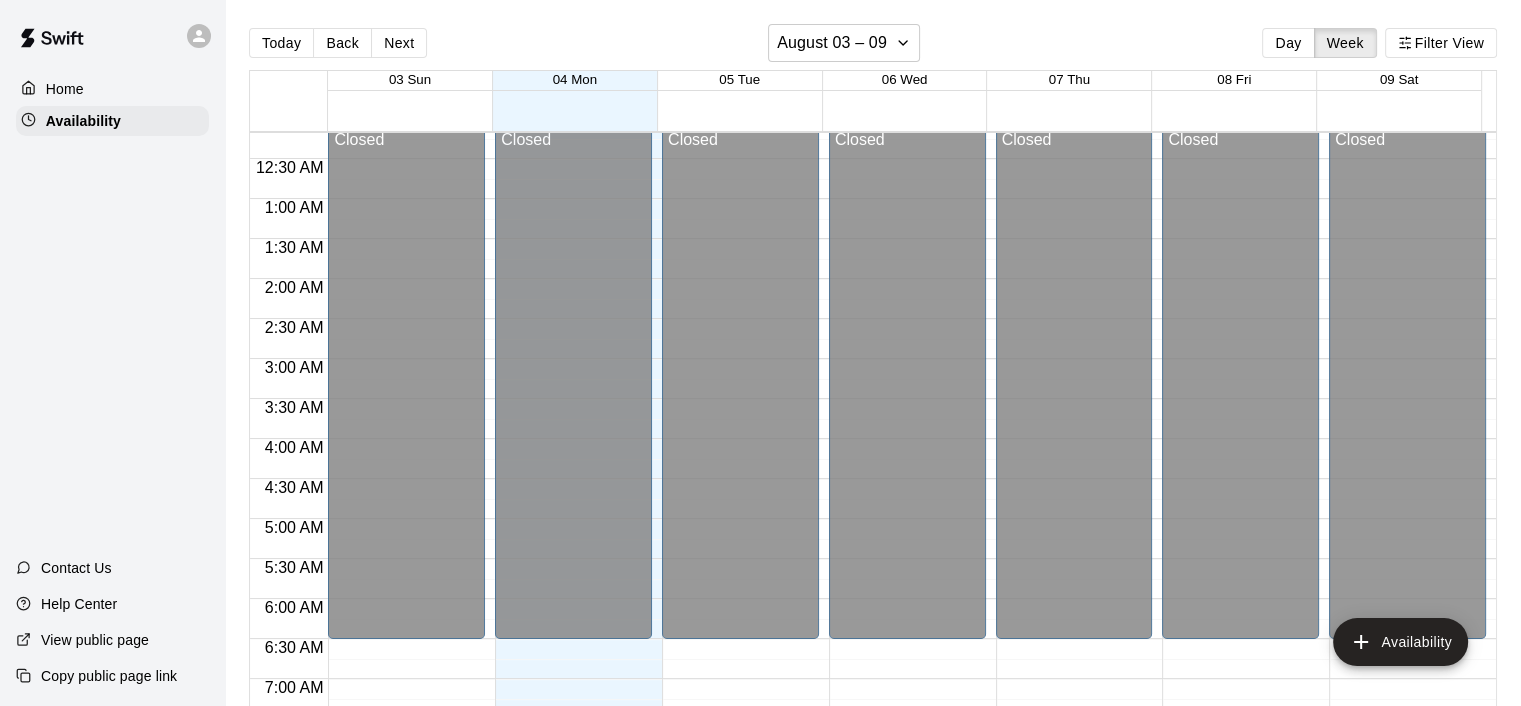 scroll, scrollTop: 0, scrollLeft: 0, axis: both 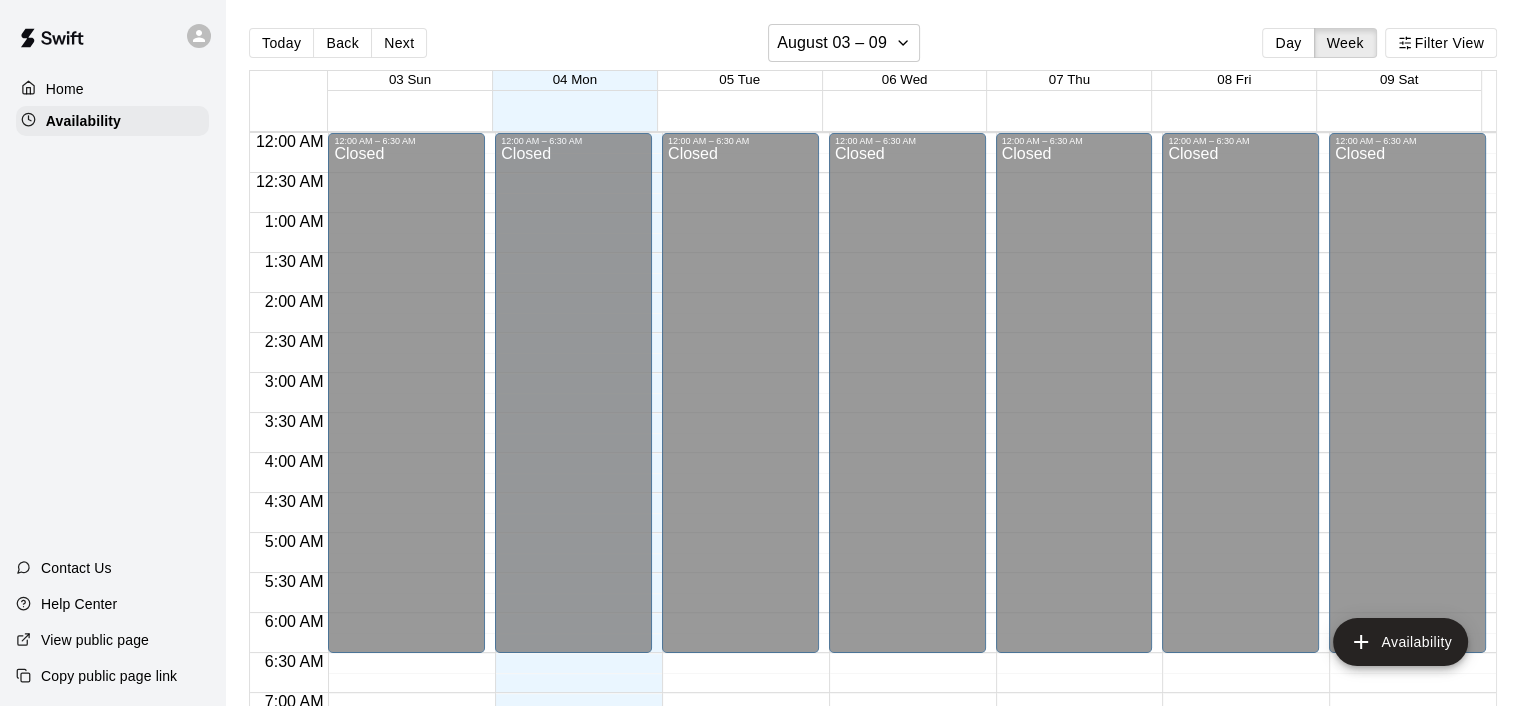 click on "Home" at bounding box center (112, 89) 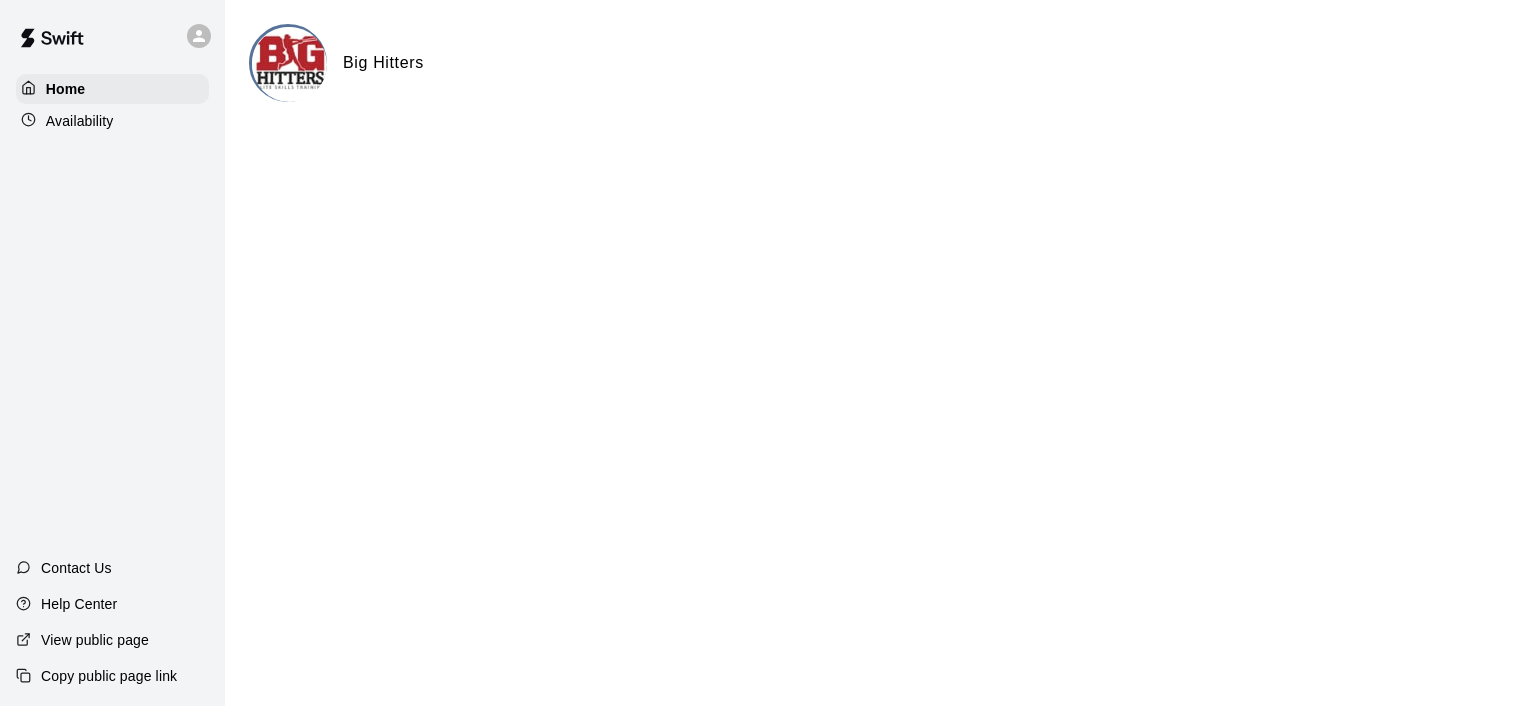 click 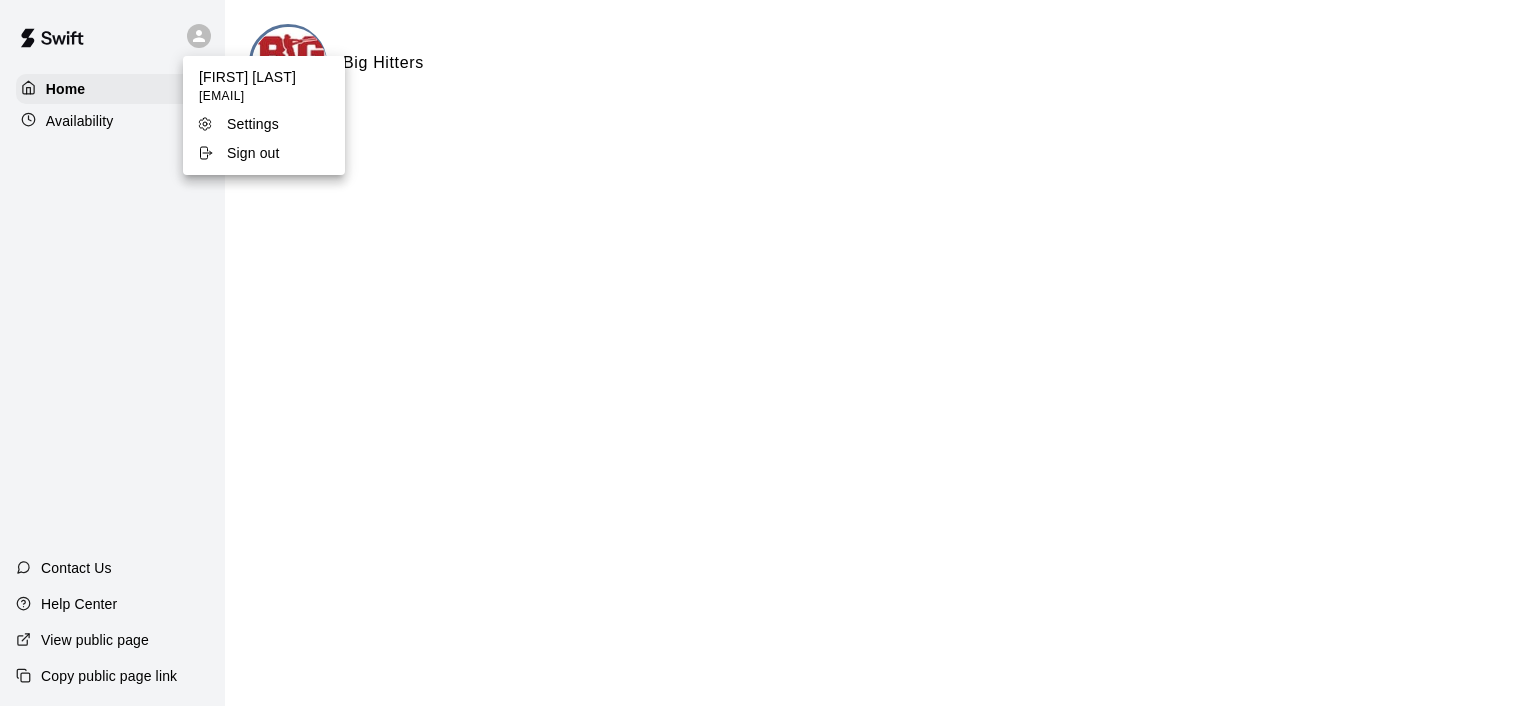 click at bounding box center (768, 353) 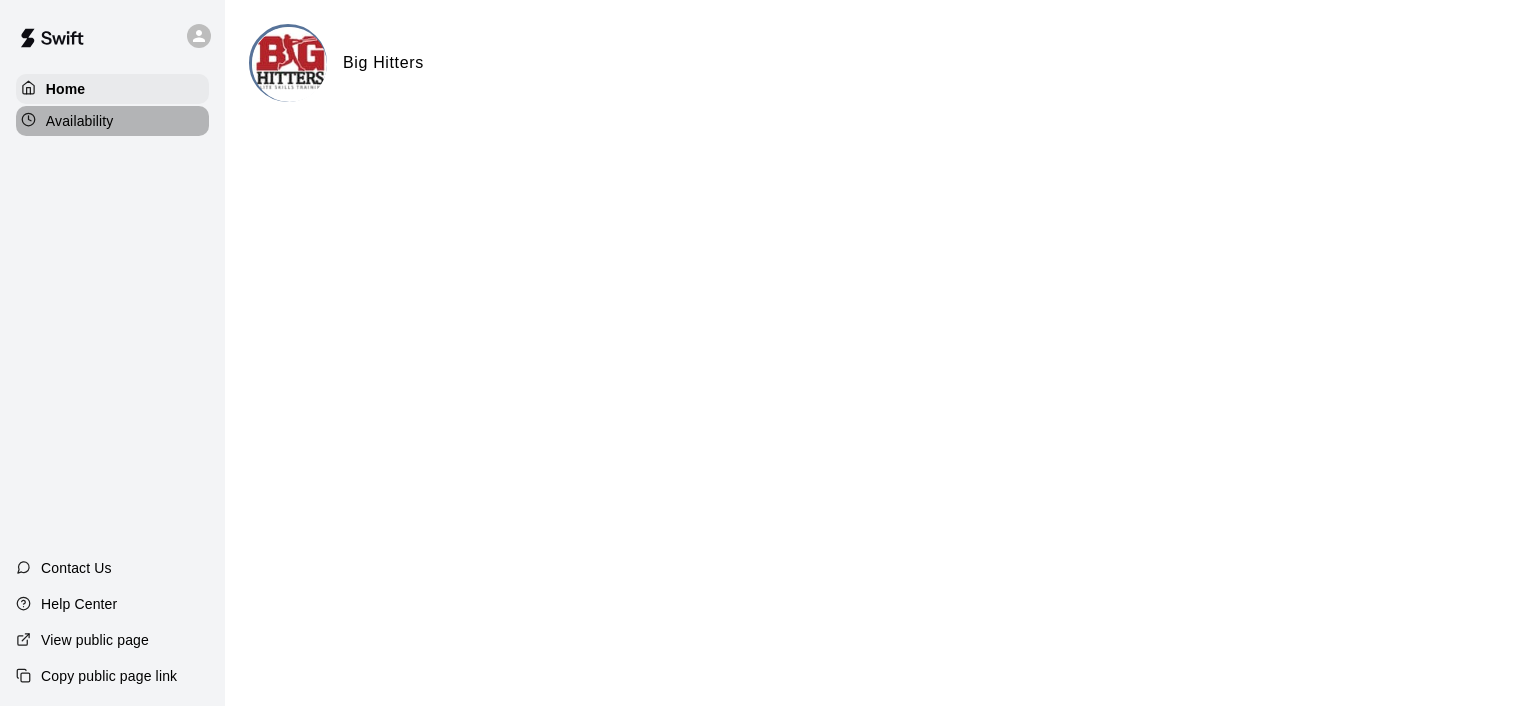 click on "Availability" at bounding box center (112, 121) 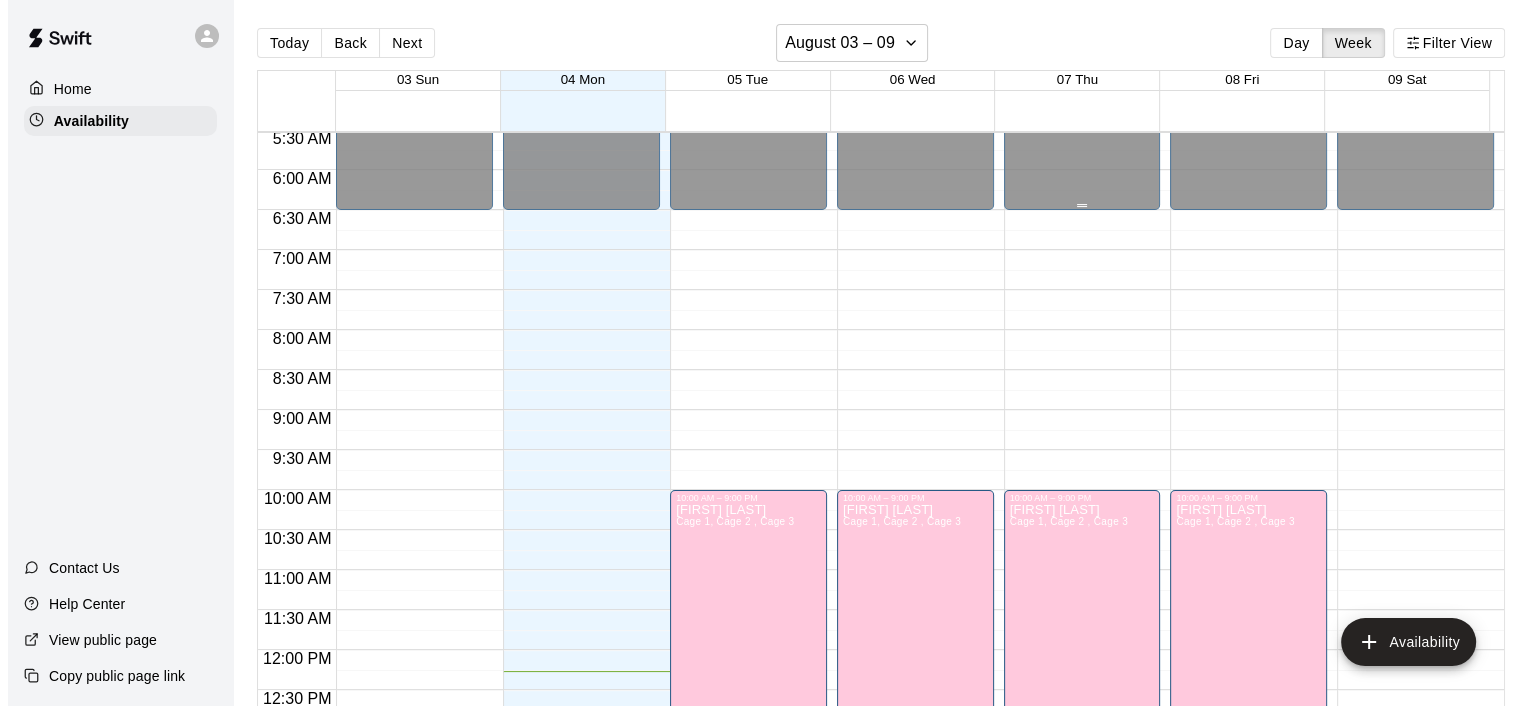 scroll, scrollTop: 382, scrollLeft: 0, axis: vertical 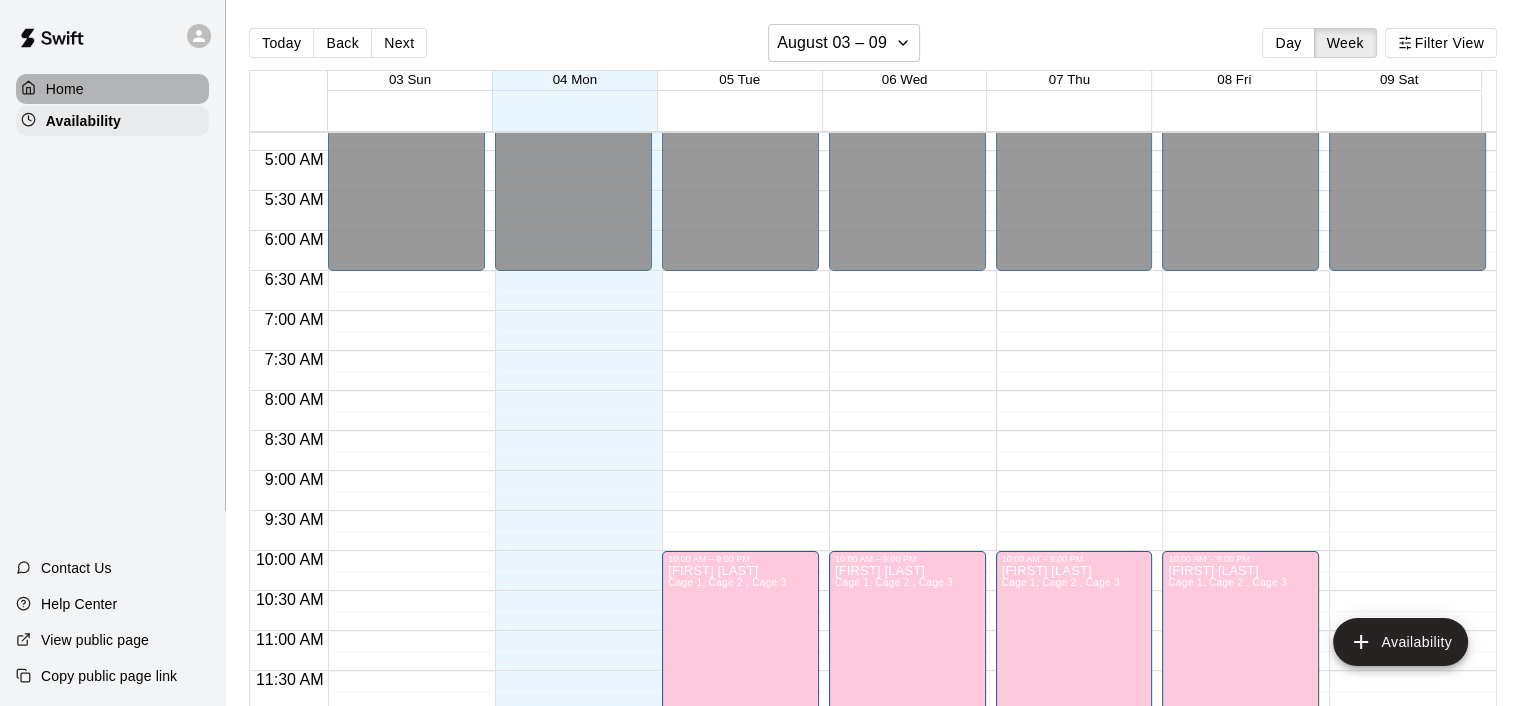 click on "Home" at bounding box center [112, 89] 